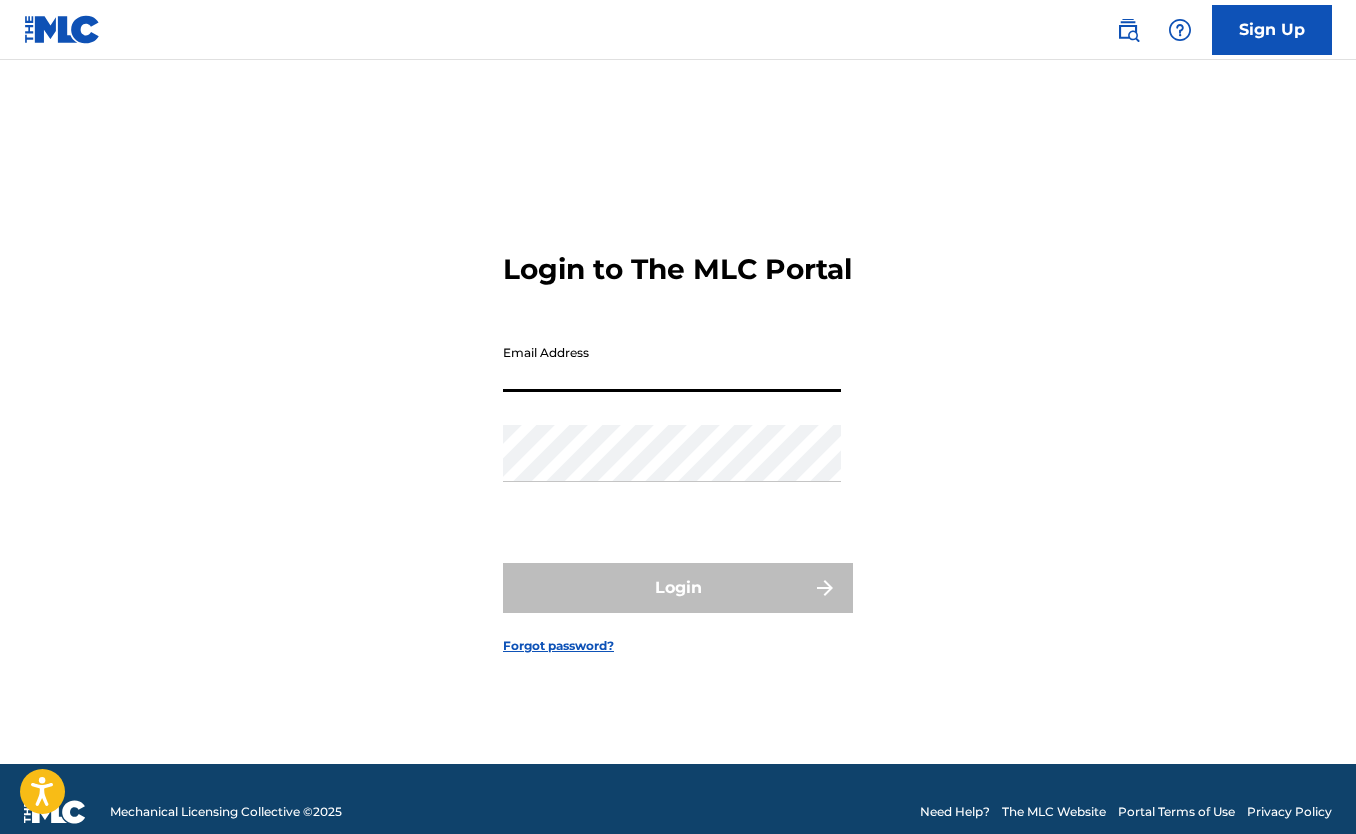 click on "Email Address" at bounding box center (672, 363) 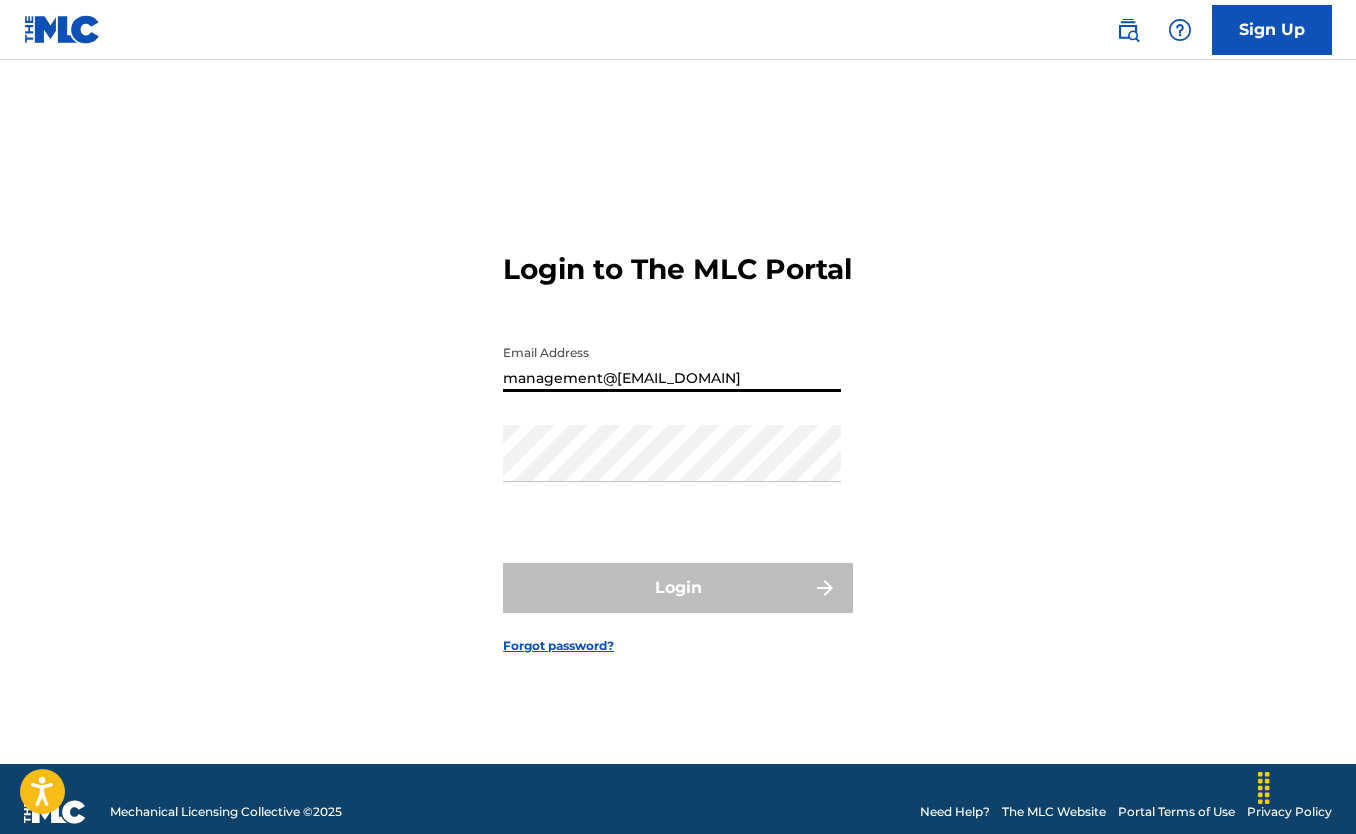 type on "management@[EMAIL_DOMAIN]" 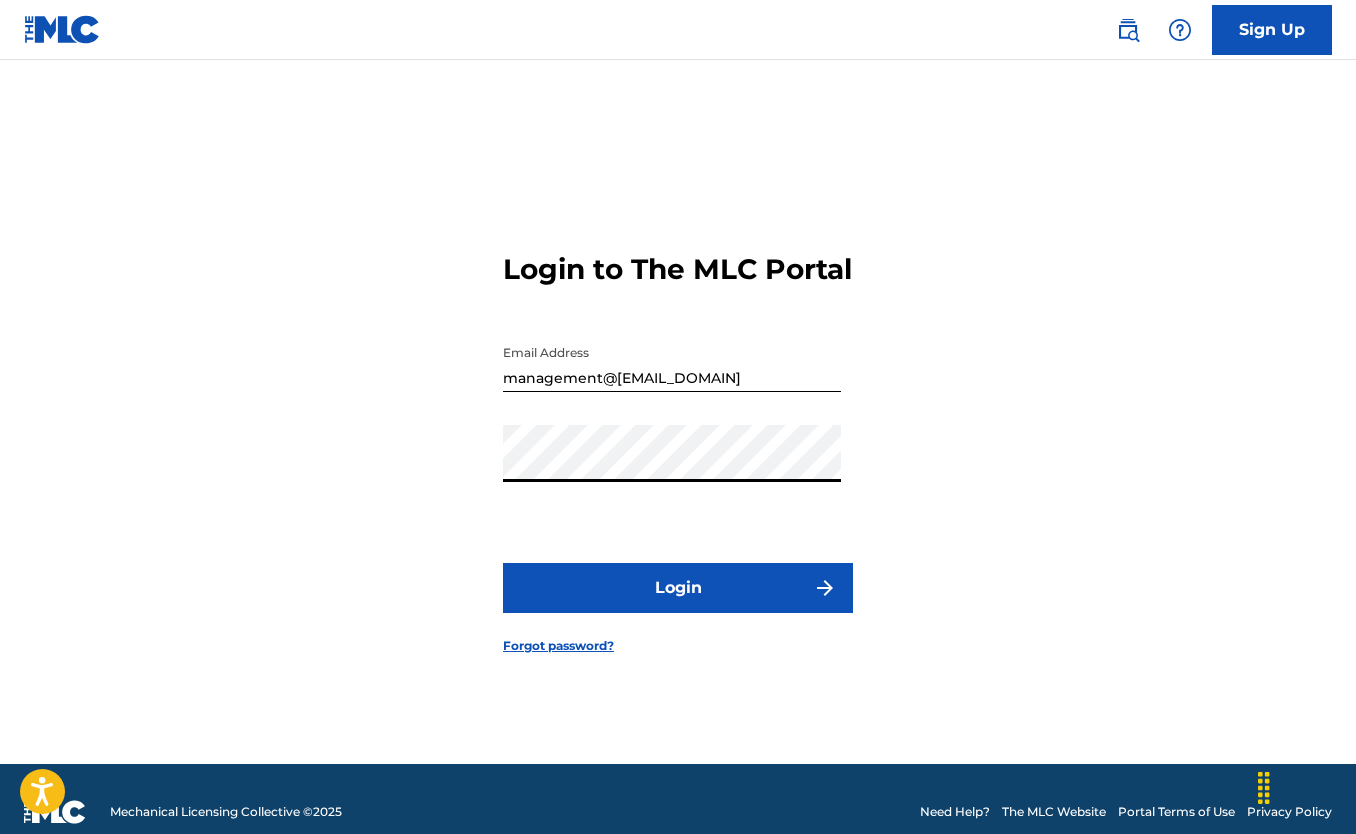 click on "Login" at bounding box center (678, 588) 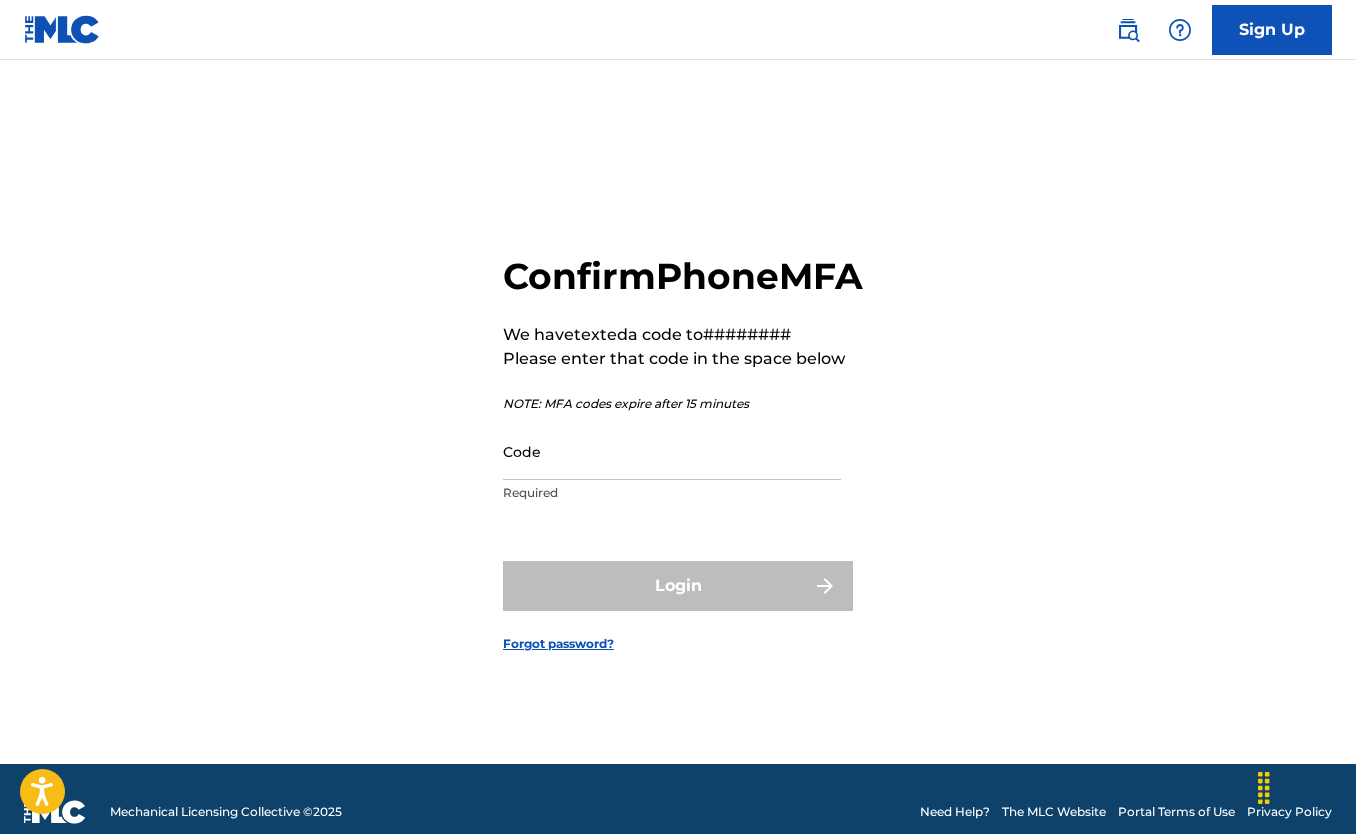 click on "Code" at bounding box center [672, 451] 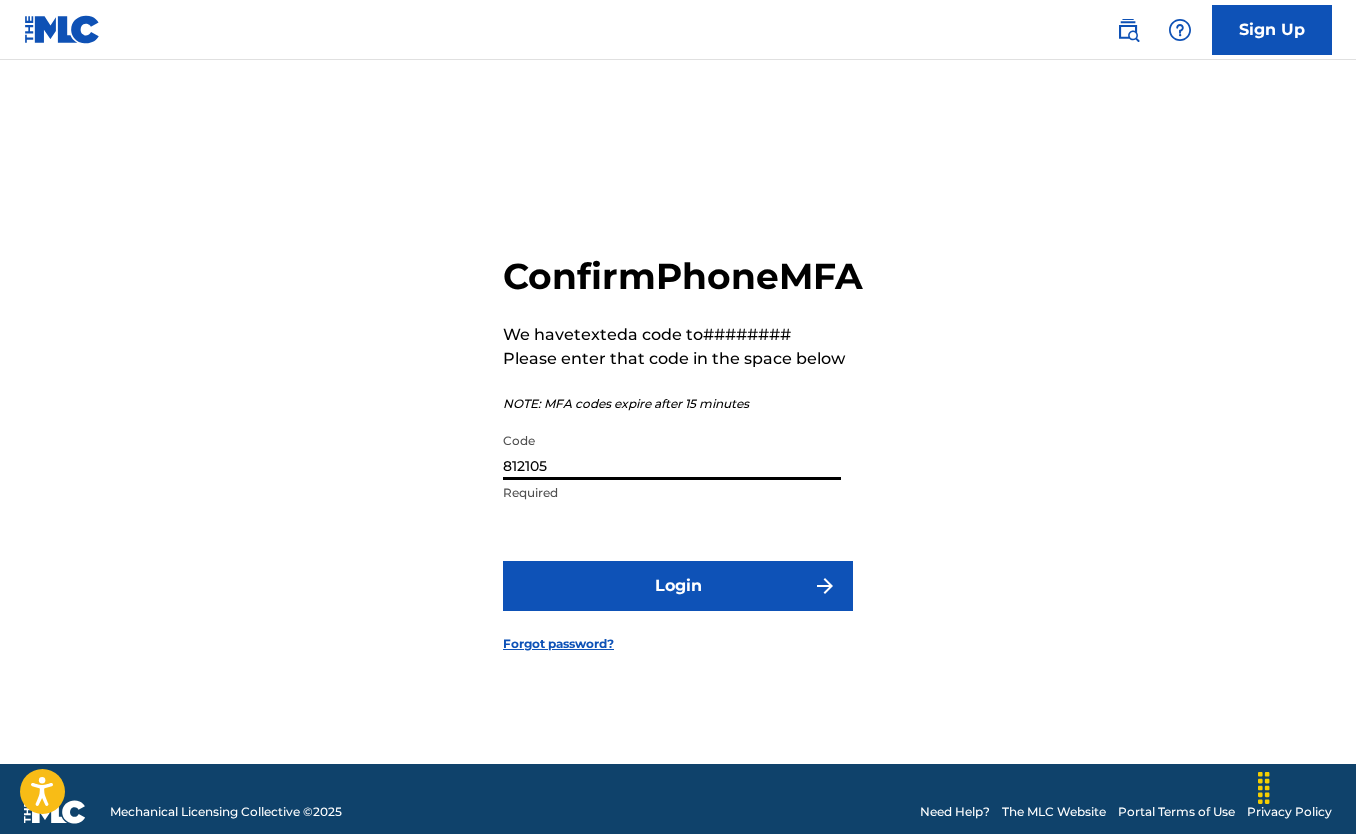 type on "812105" 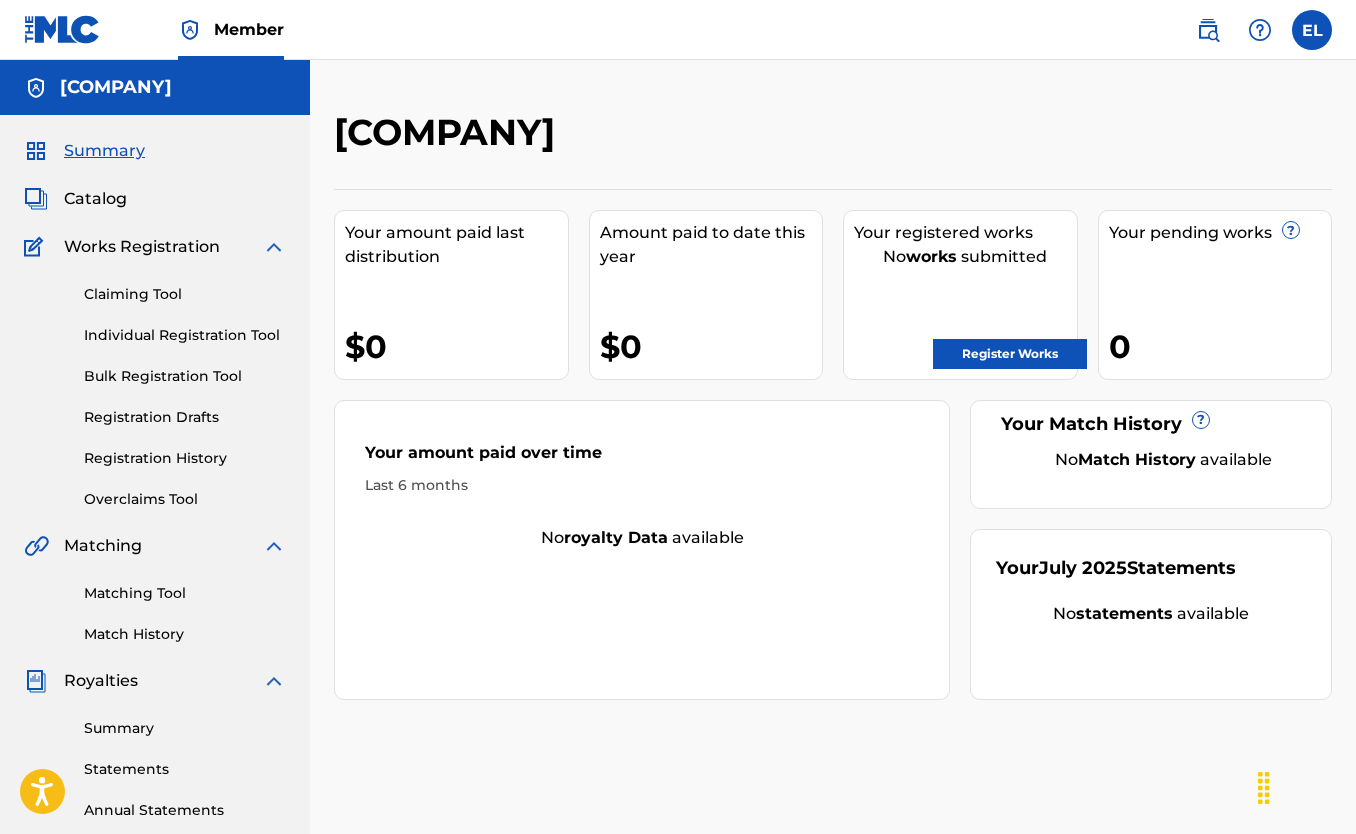 scroll, scrollTop: 0, scrollLeft: 0, axis: both 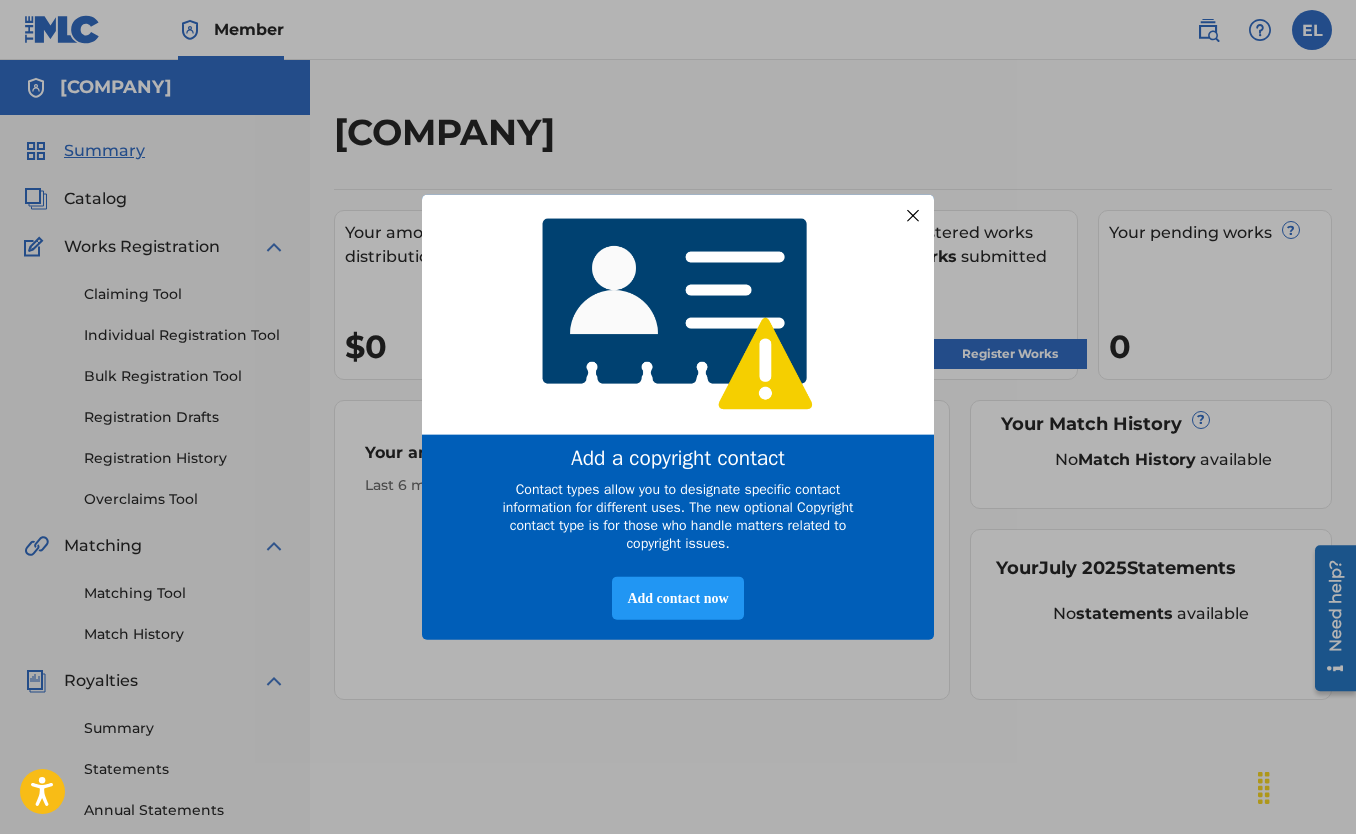 click at bounding box center (913, 215) 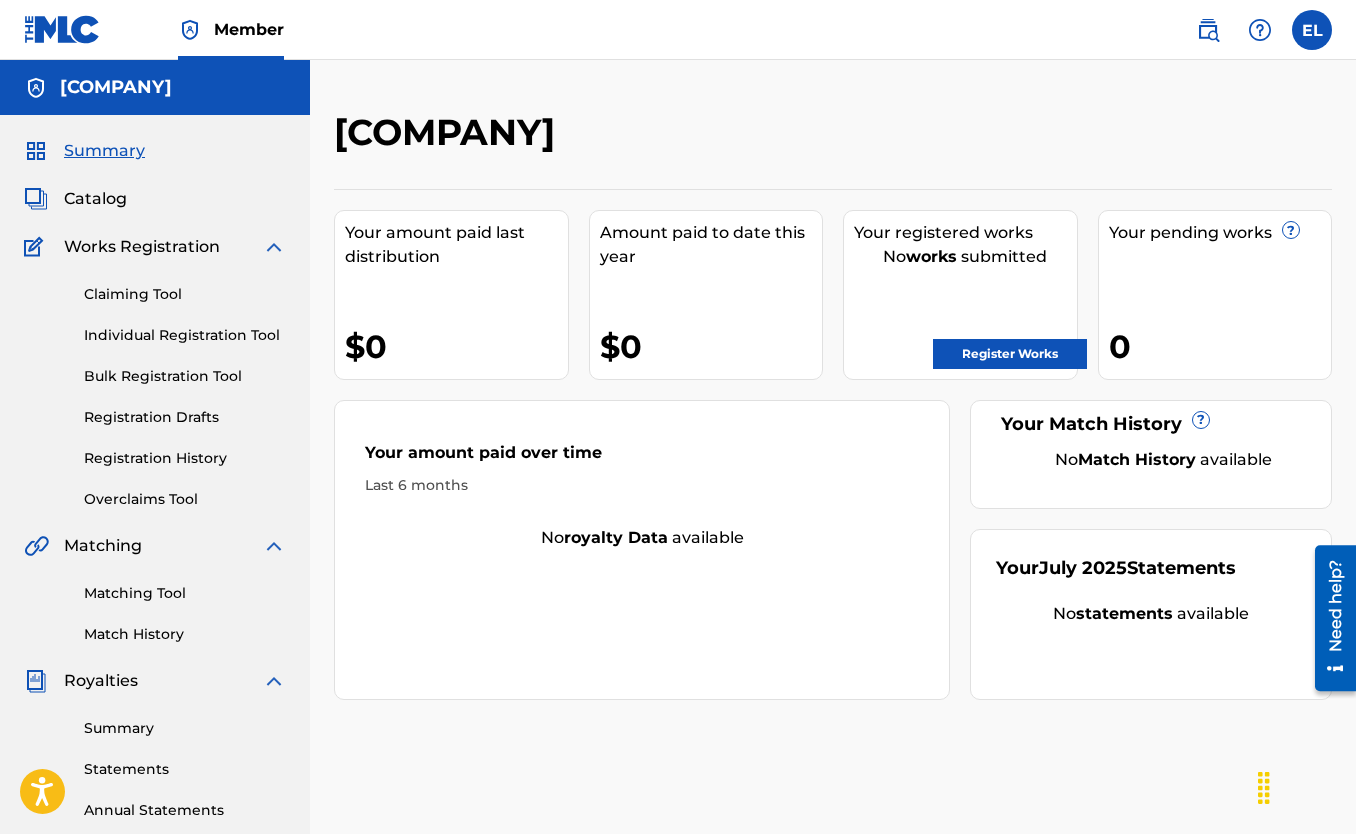click on "Catalog" at bounding box center [155, 199] 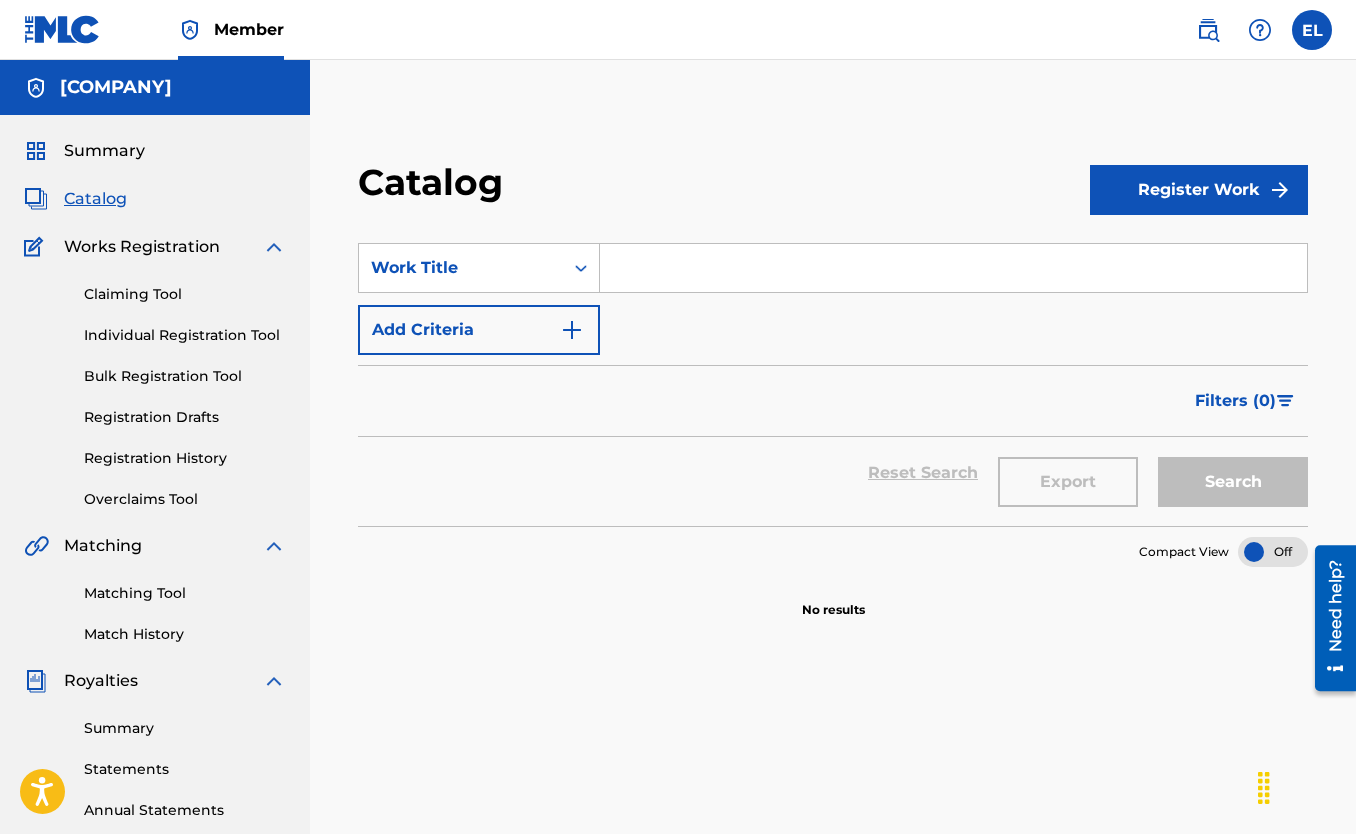 click on "Register Work" at bounding box center (1199, 190) 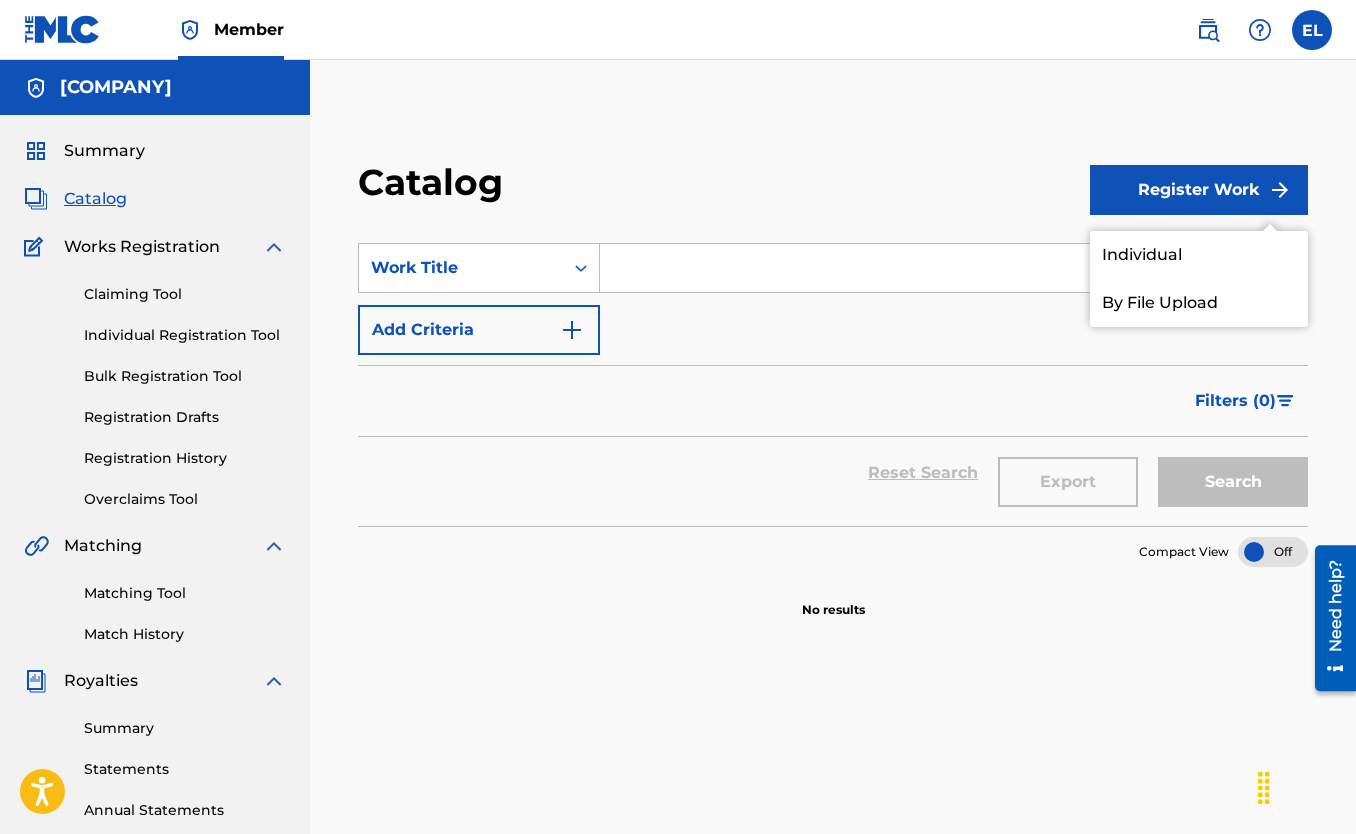 click on "Individual" at bounding box center [1199, 255] 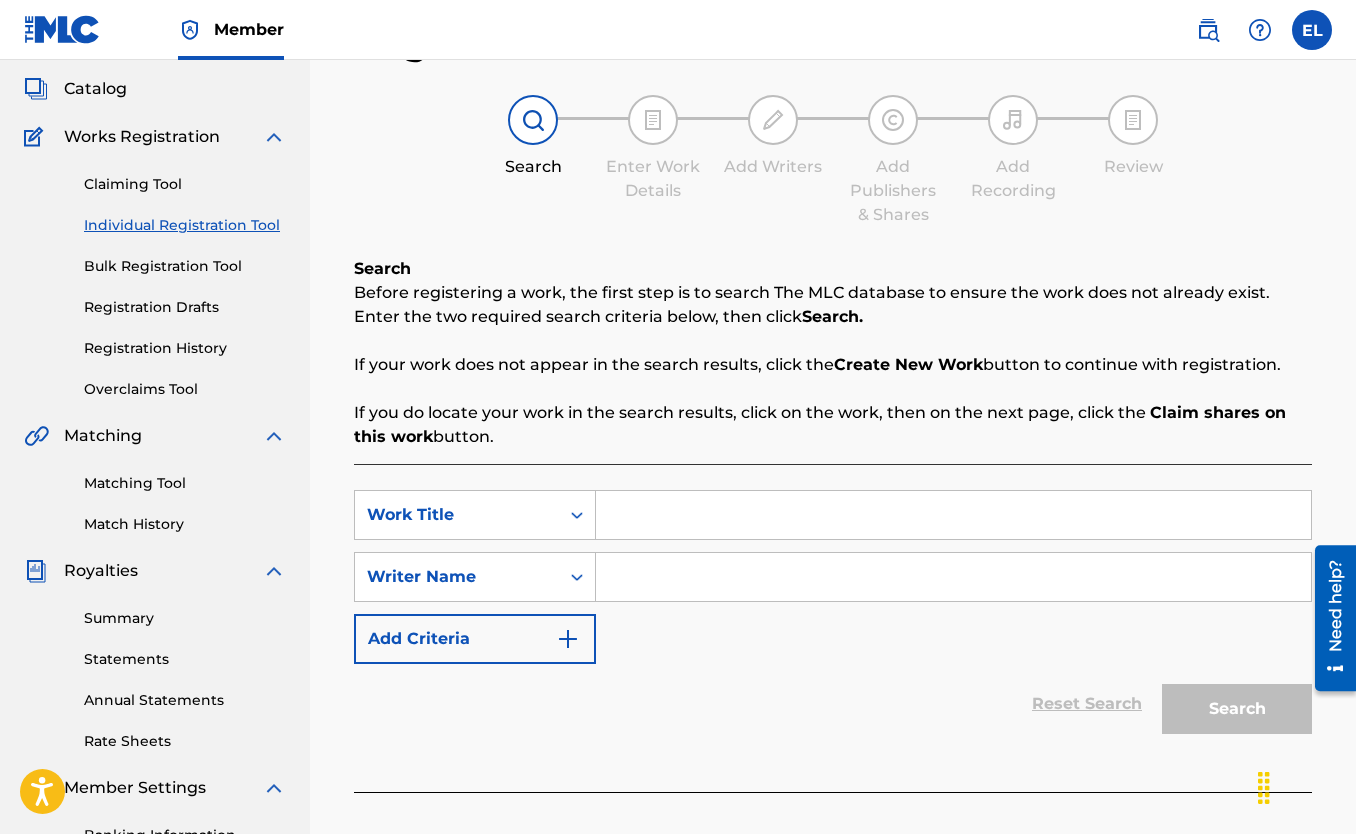 scroll, scrollTop: 131, scrollLeft: 0, axis: vertical 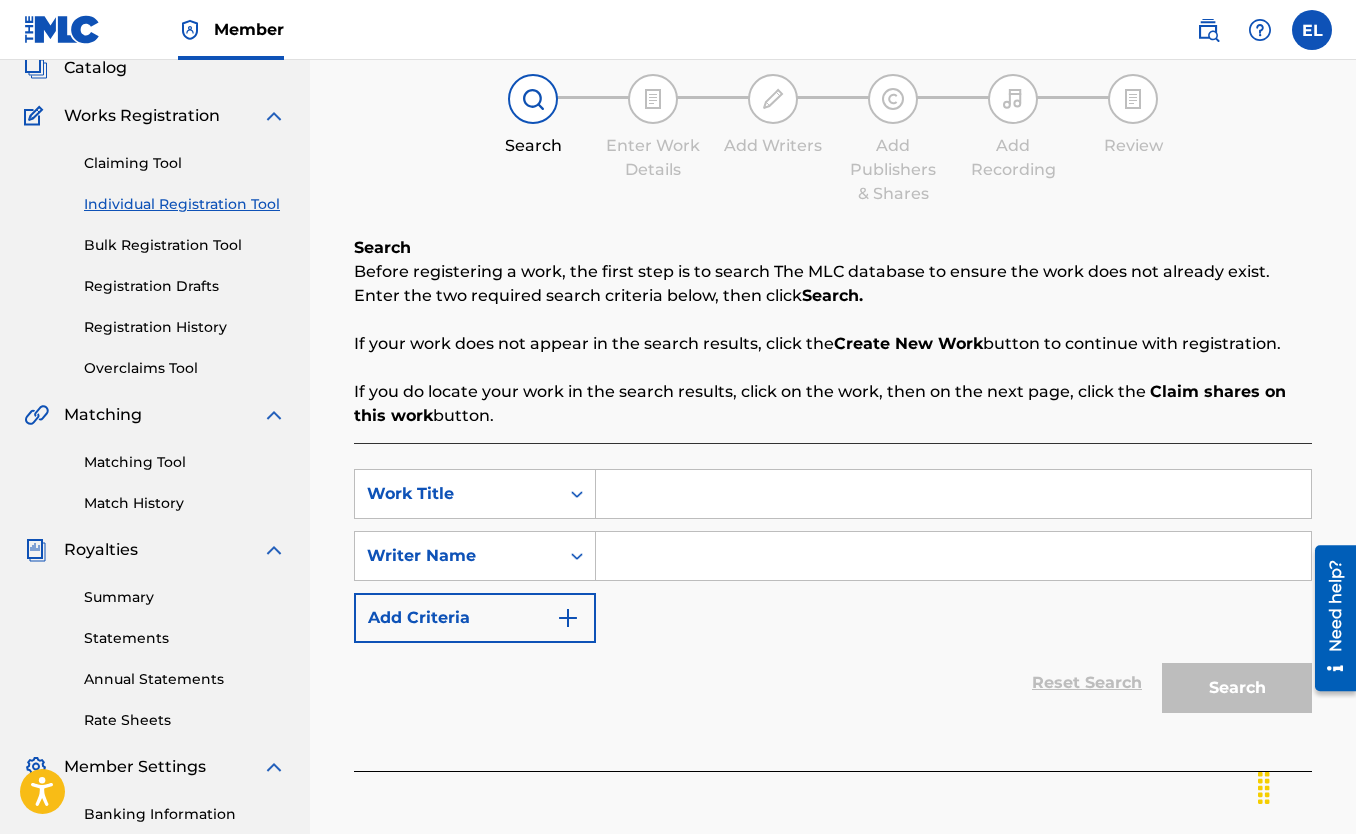 click at bounding box center [953, 494] 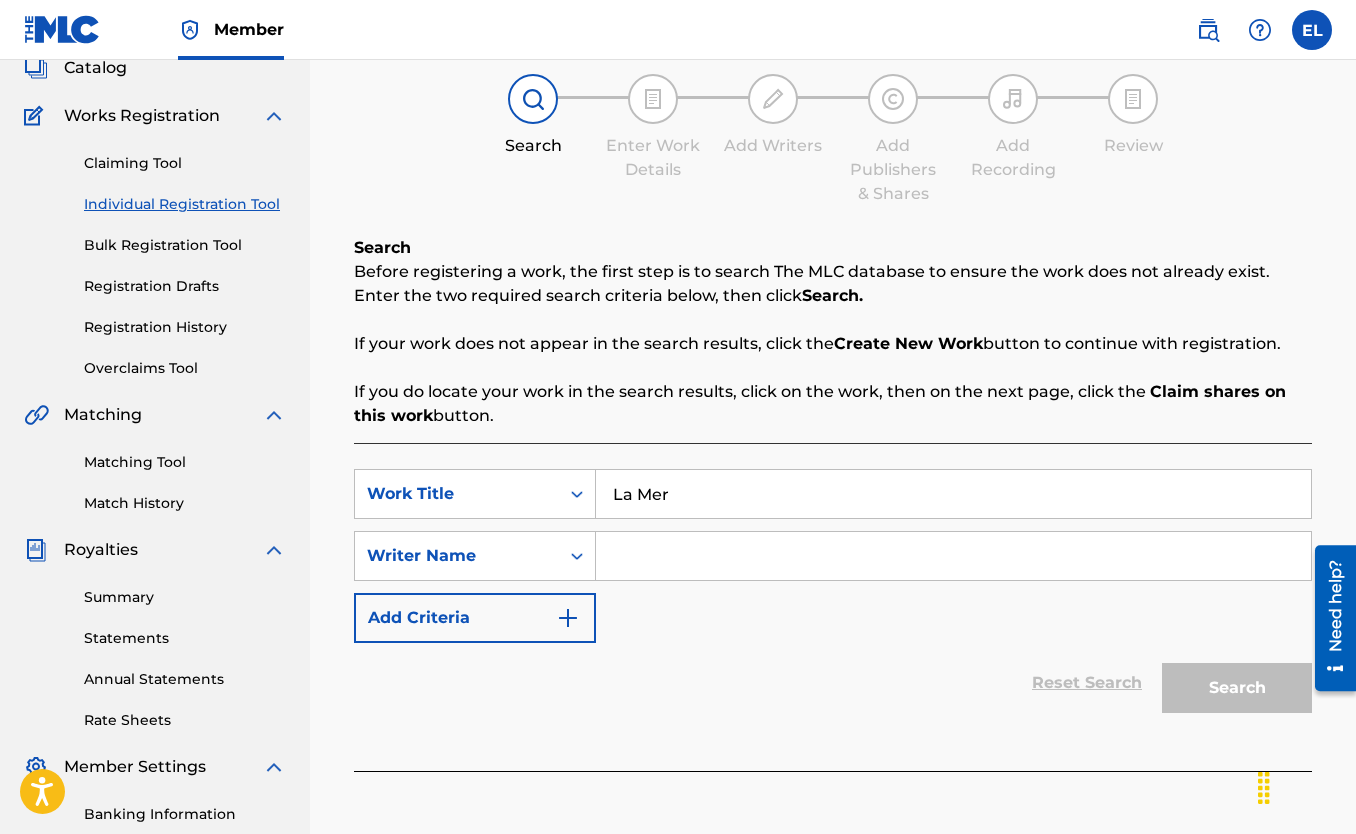 type on "La Mer" 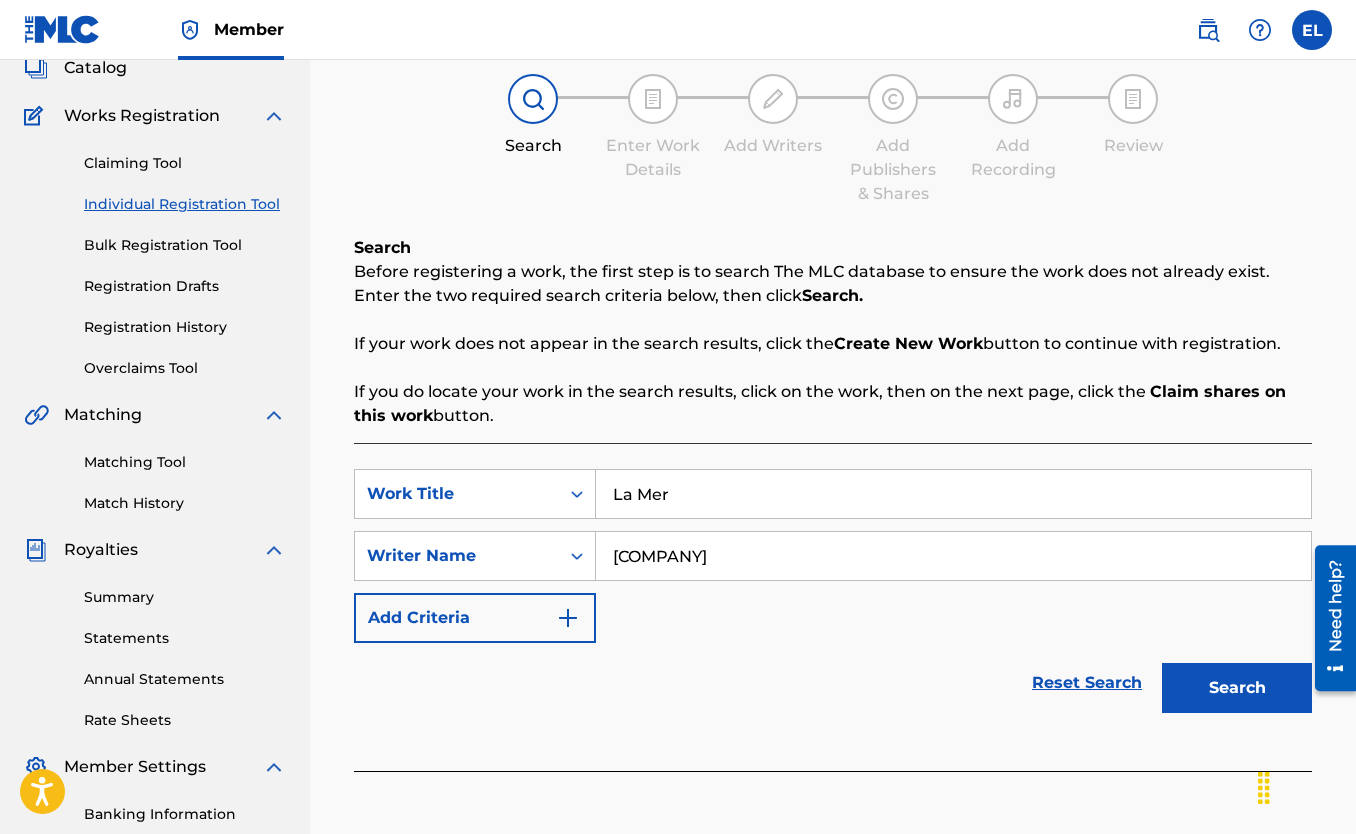 click on "Search" at bounding box center (1237, 688) 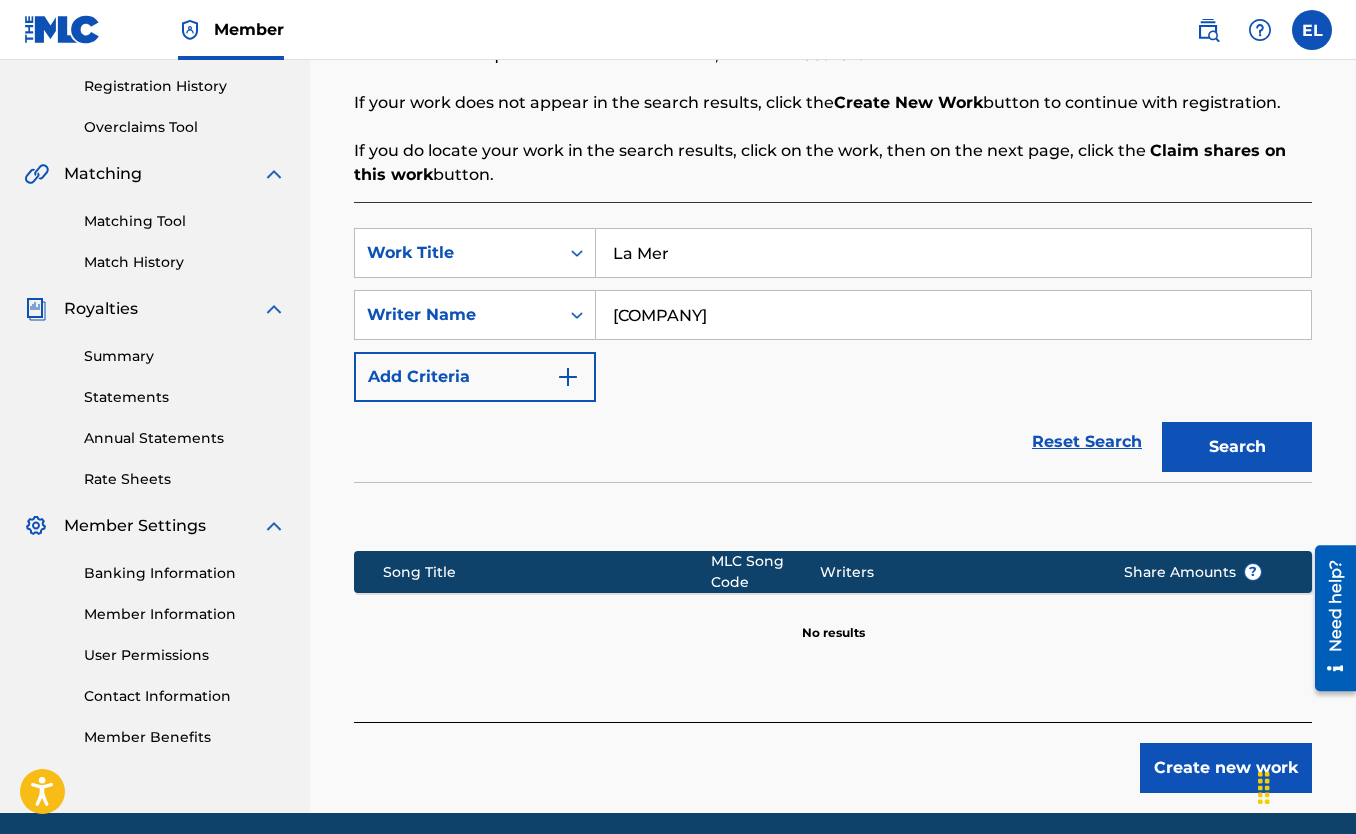scroll, scrollTop: 366, scrollLeft: 0, axis: vertical 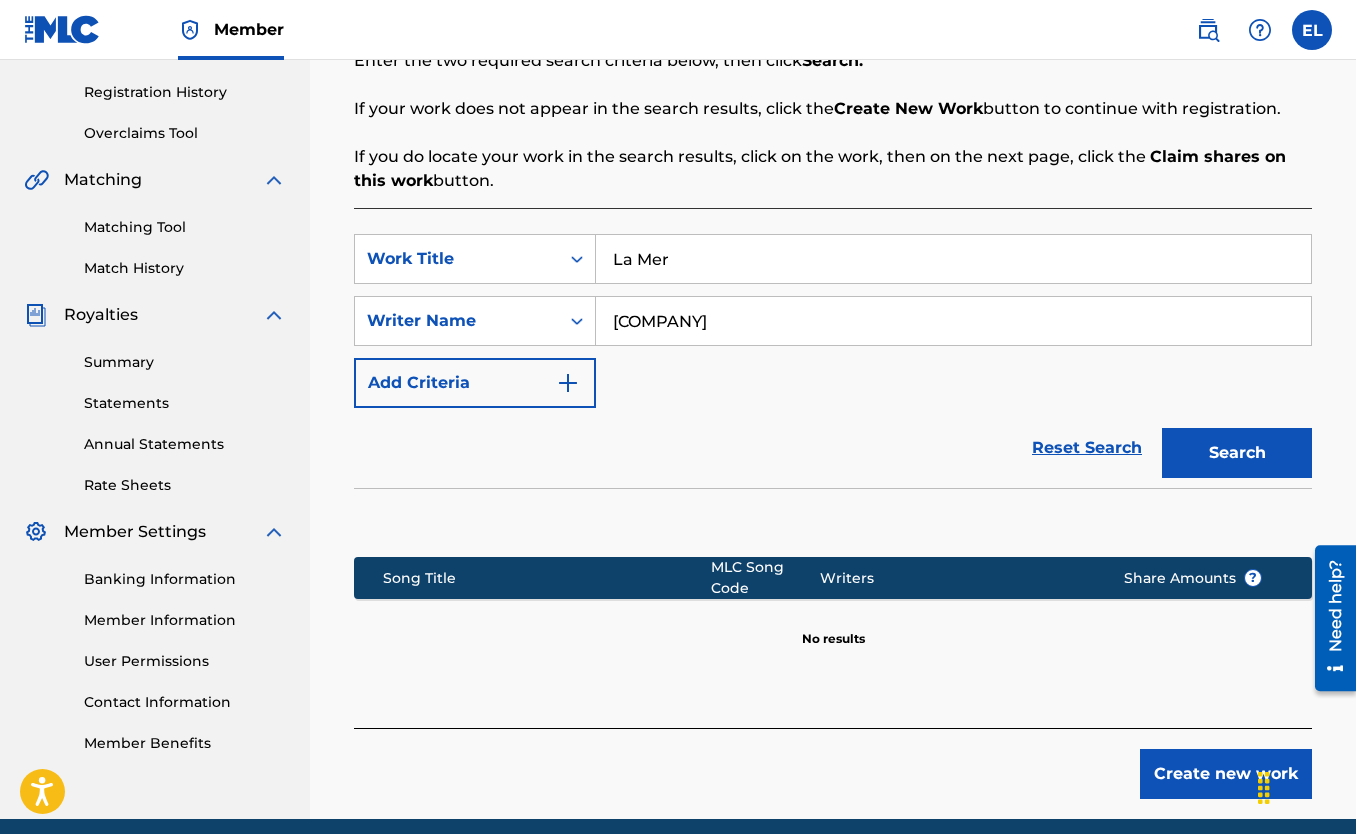 click on "[COMPANY]" at bounding box center [953, 321] 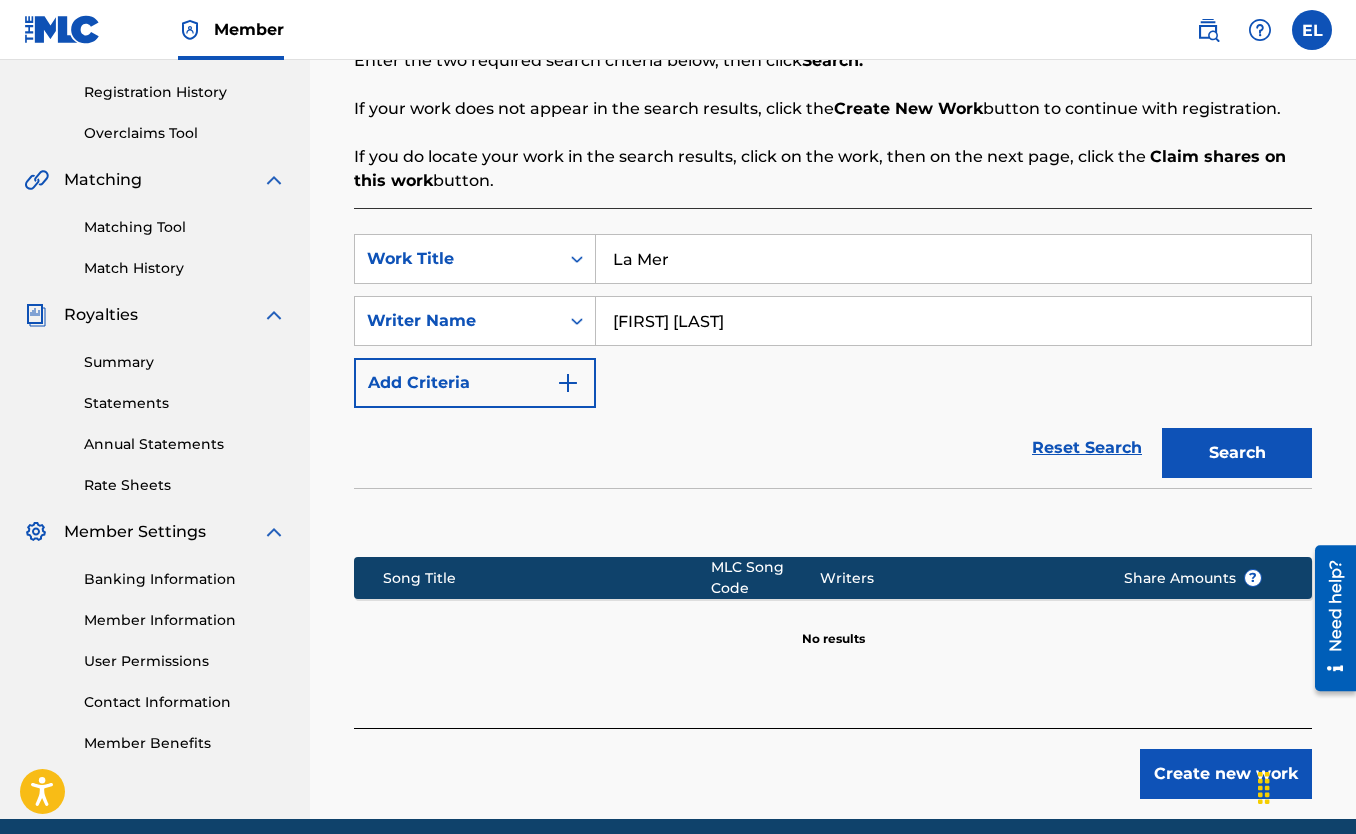 type on "[FIRST] [LAST]" 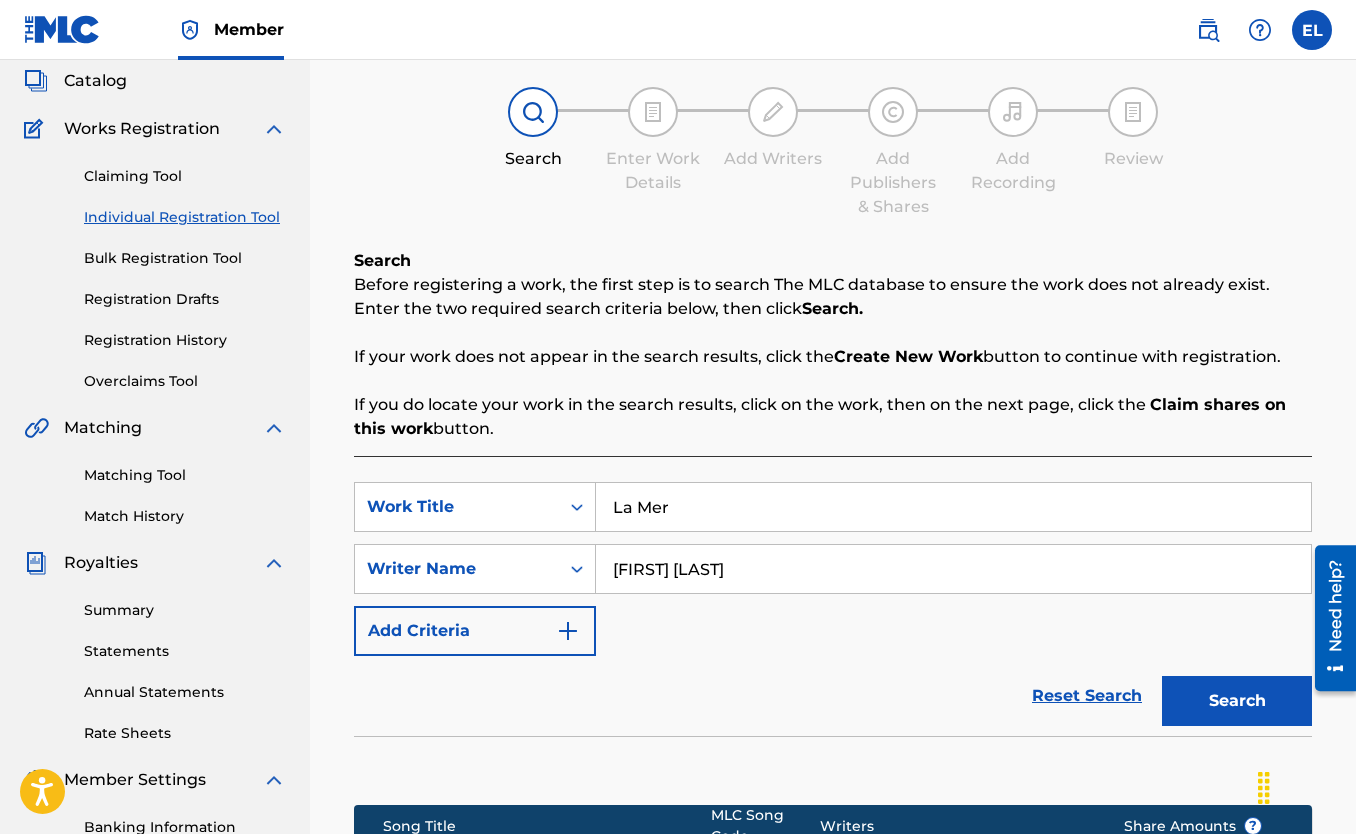 scroll, scrollTop: 116, scrollLeft: 0, axis: vertical 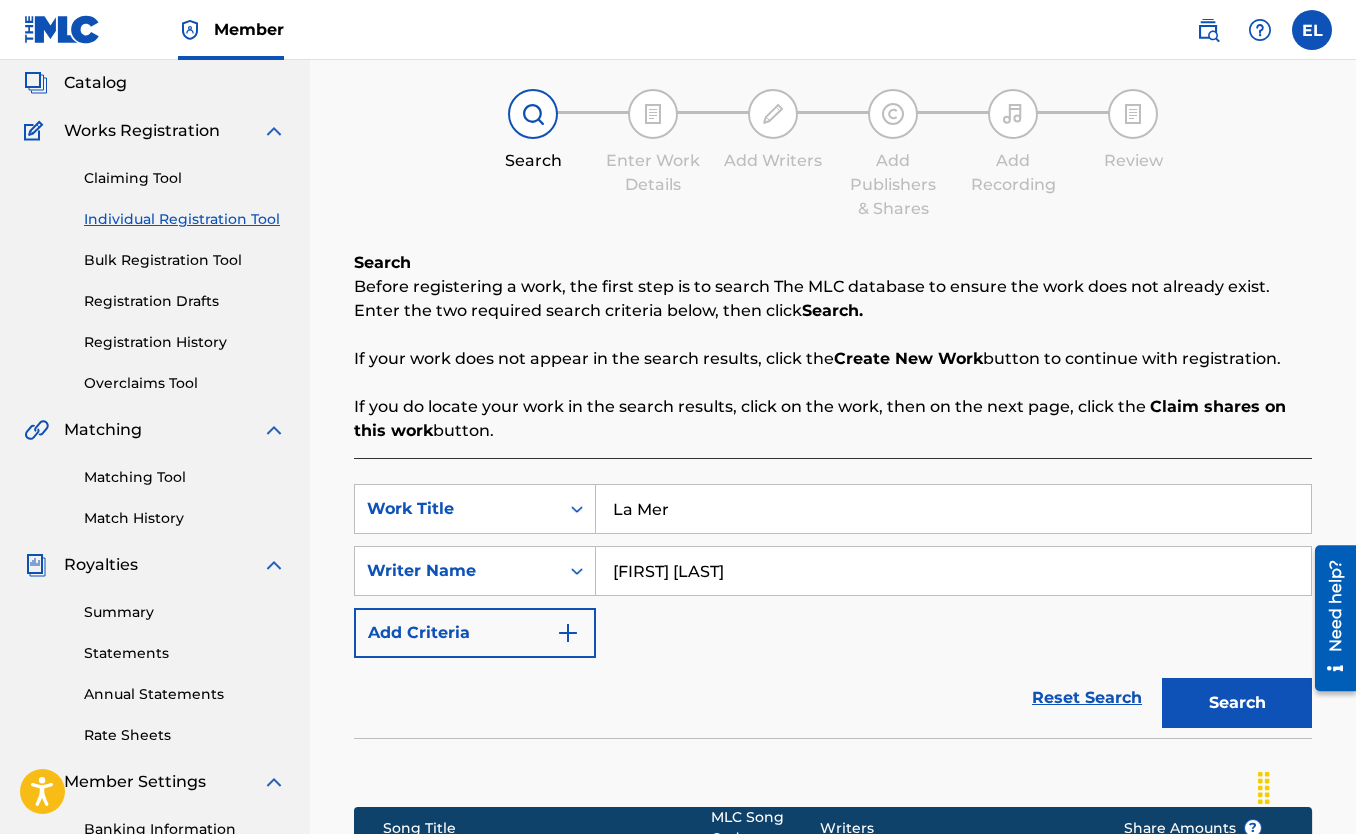 click on "Claiming Tool" at bounding box center (185, 178) 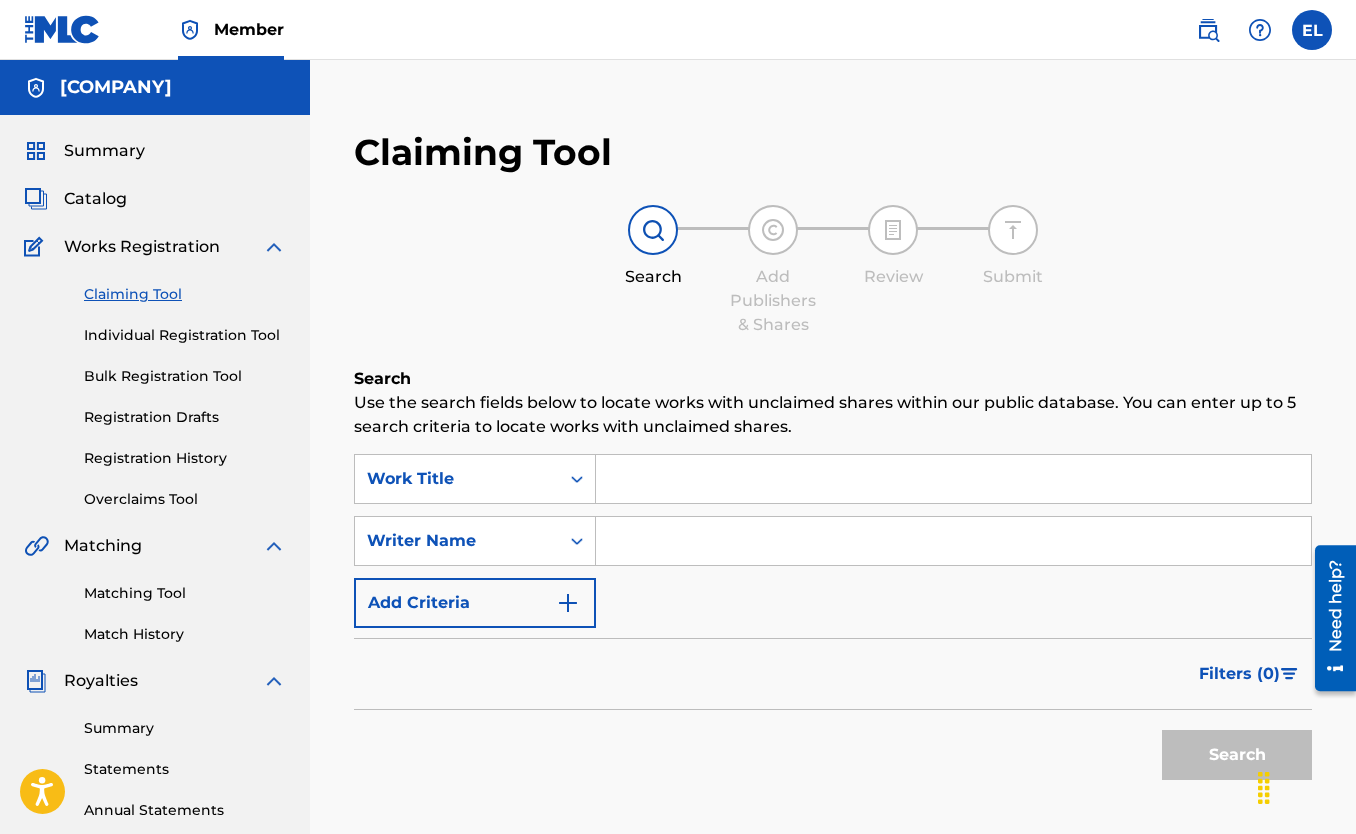 click at bounding box center (953, 479) 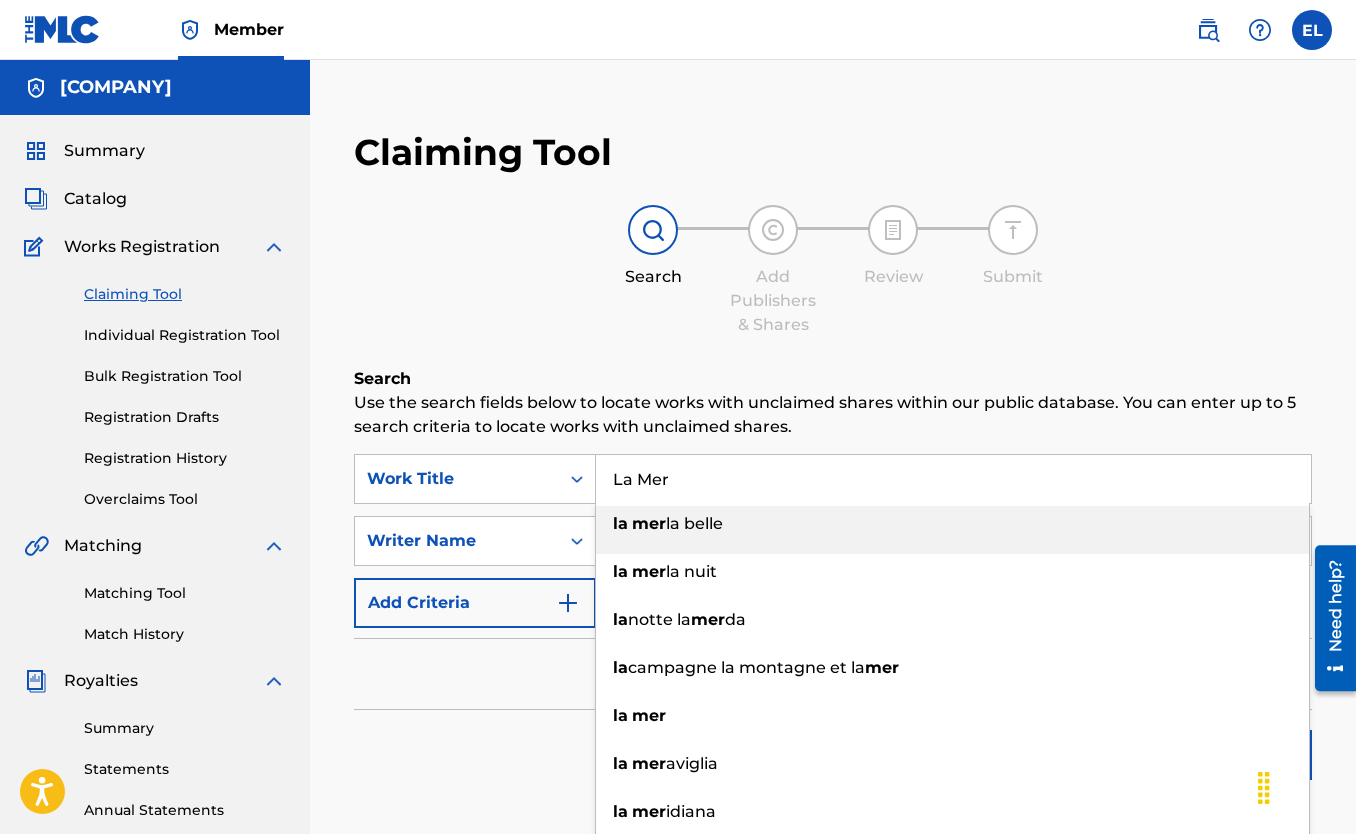 type on "La Mer" 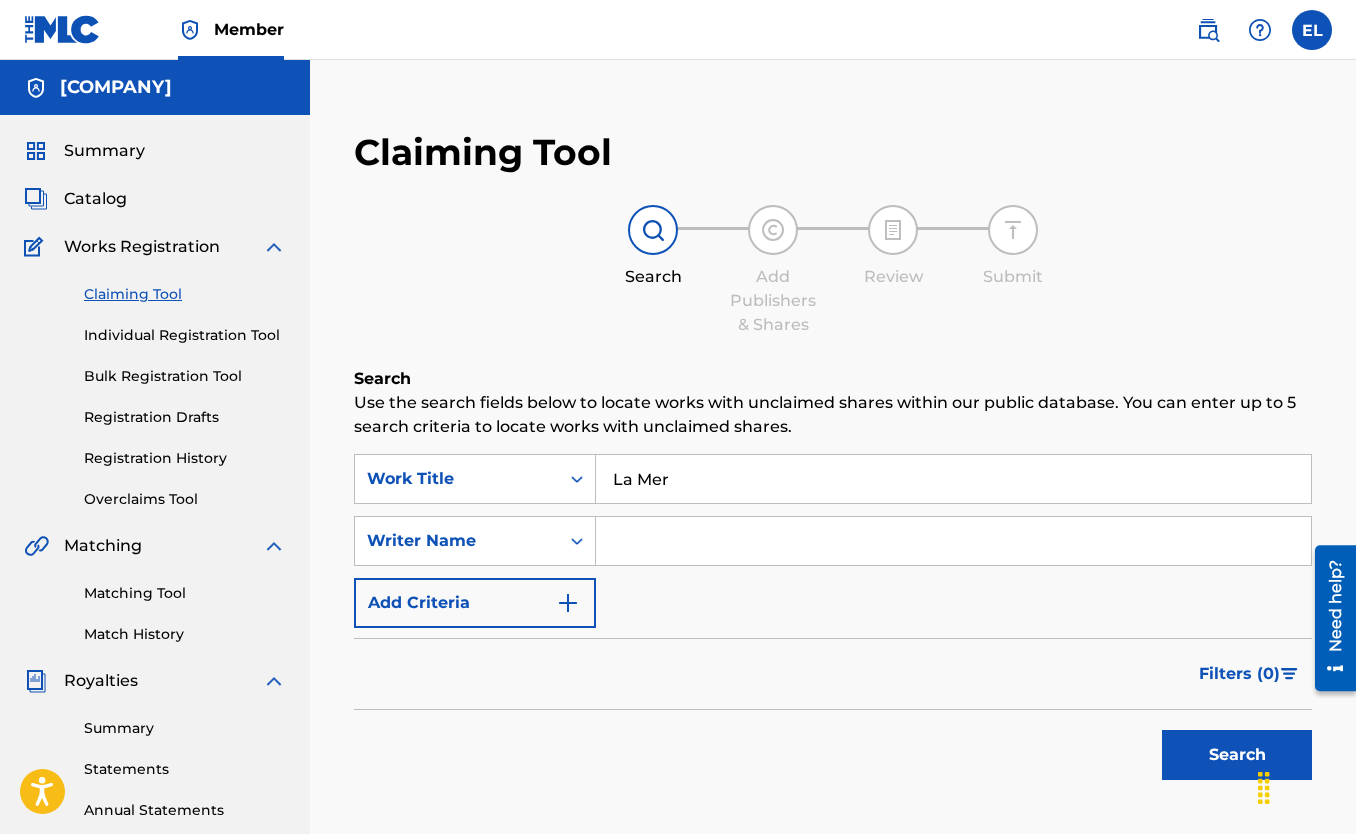 click on "Search" at bounding box center [1237, 755] 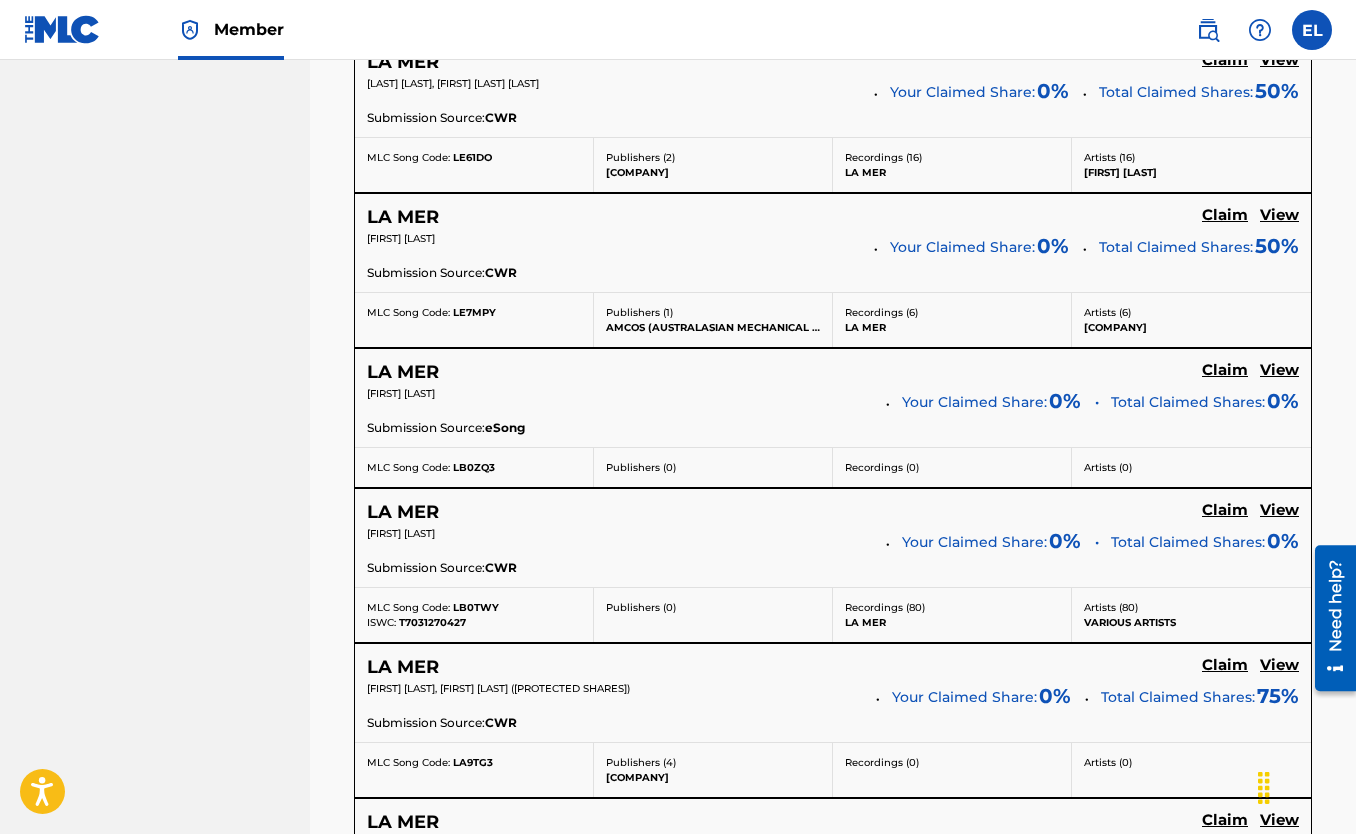 scroll, scrollTop: 1641, scrollLeft: 0, axis: vertical 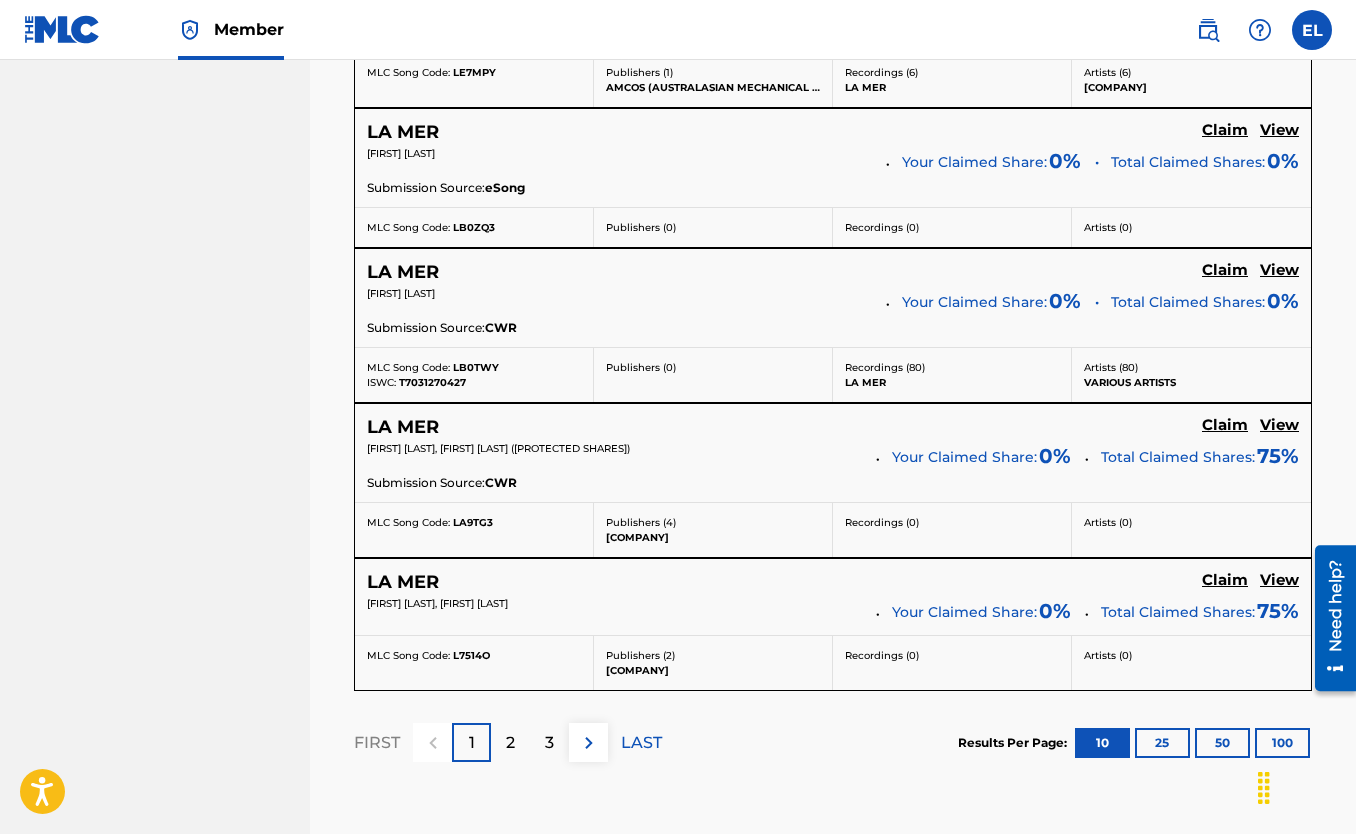 click at bounding box center [589, 743] 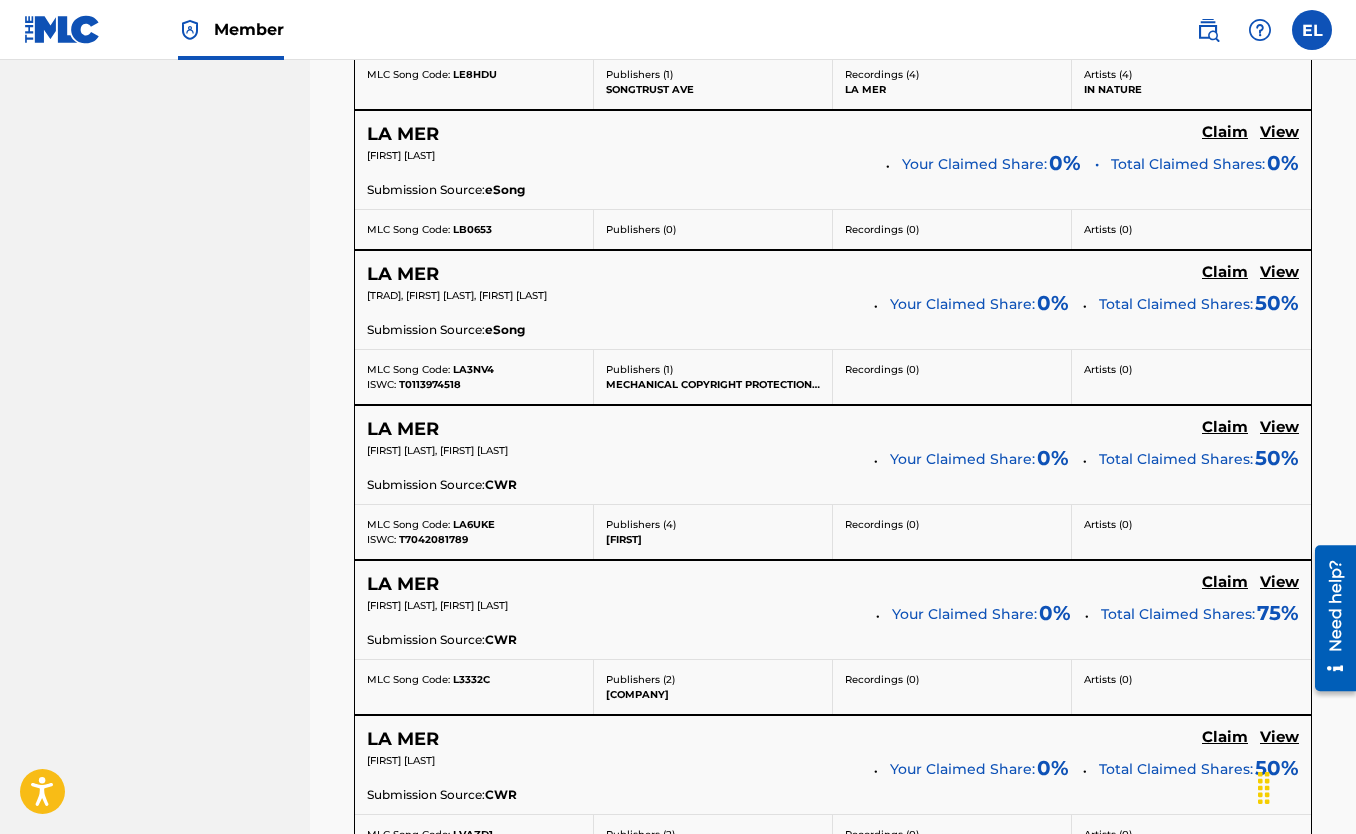 scroll, scrollTop: 1795, scrollLeft: 0, axis: vertical 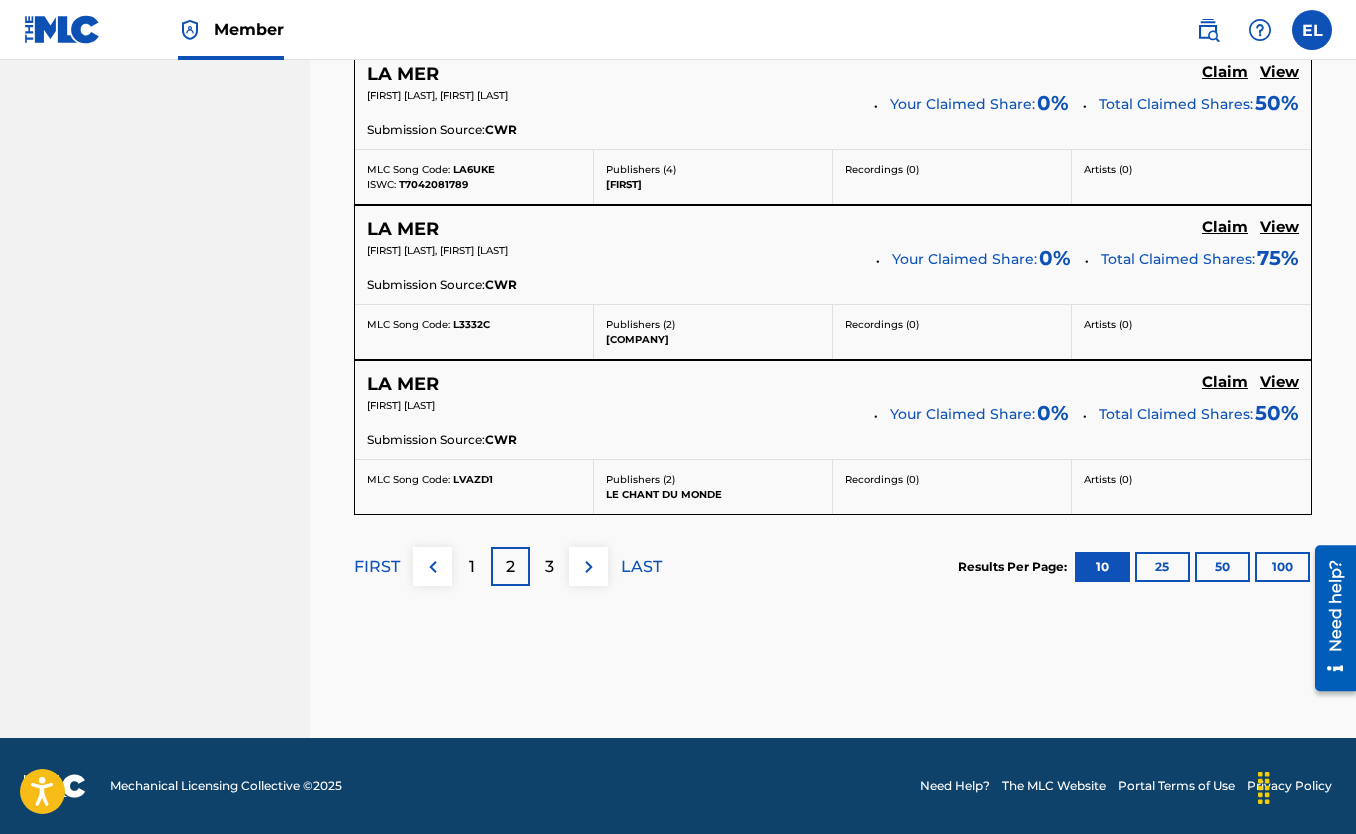 click at bounding box center (589, 567) 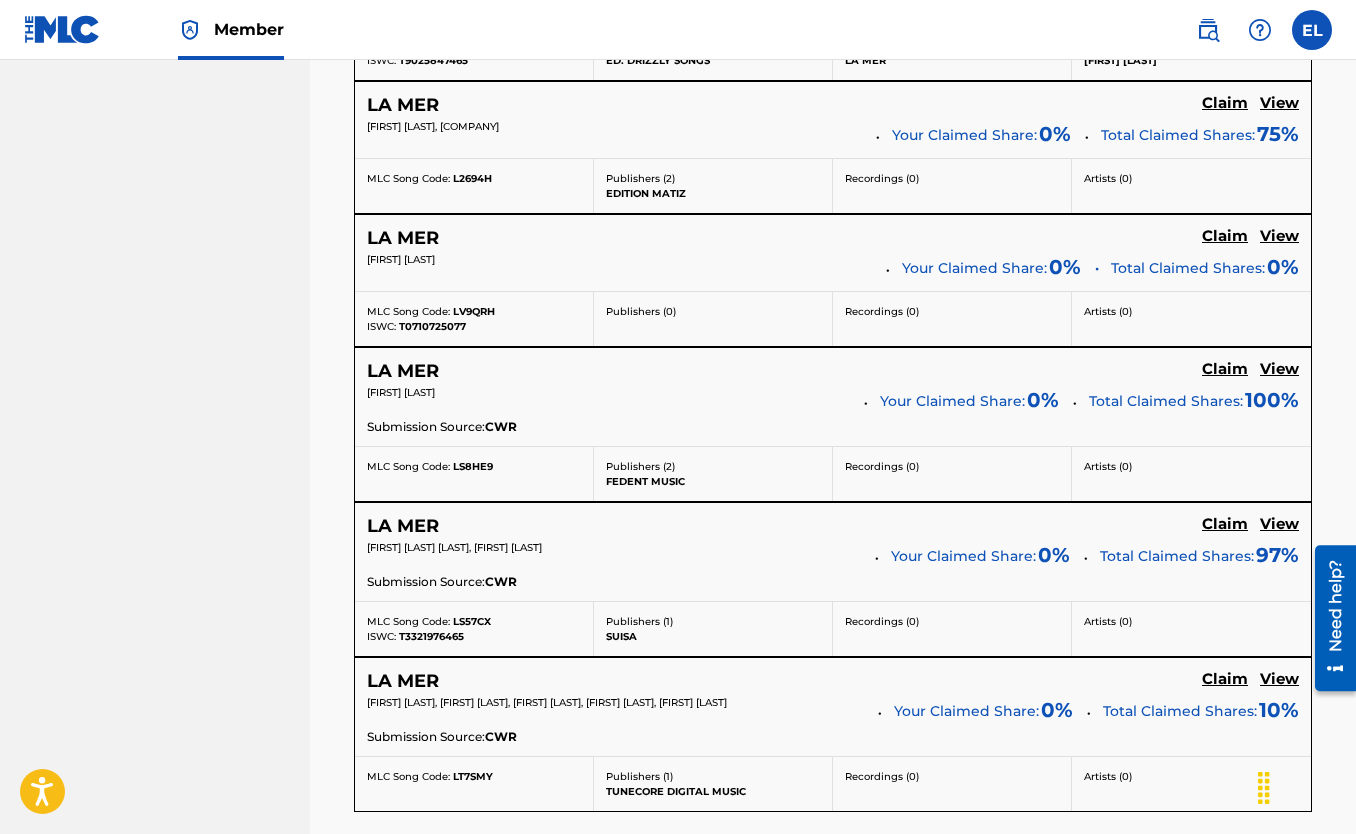 scroll, scrollTop: 1766, scrollLeft: 0, axis: vertical 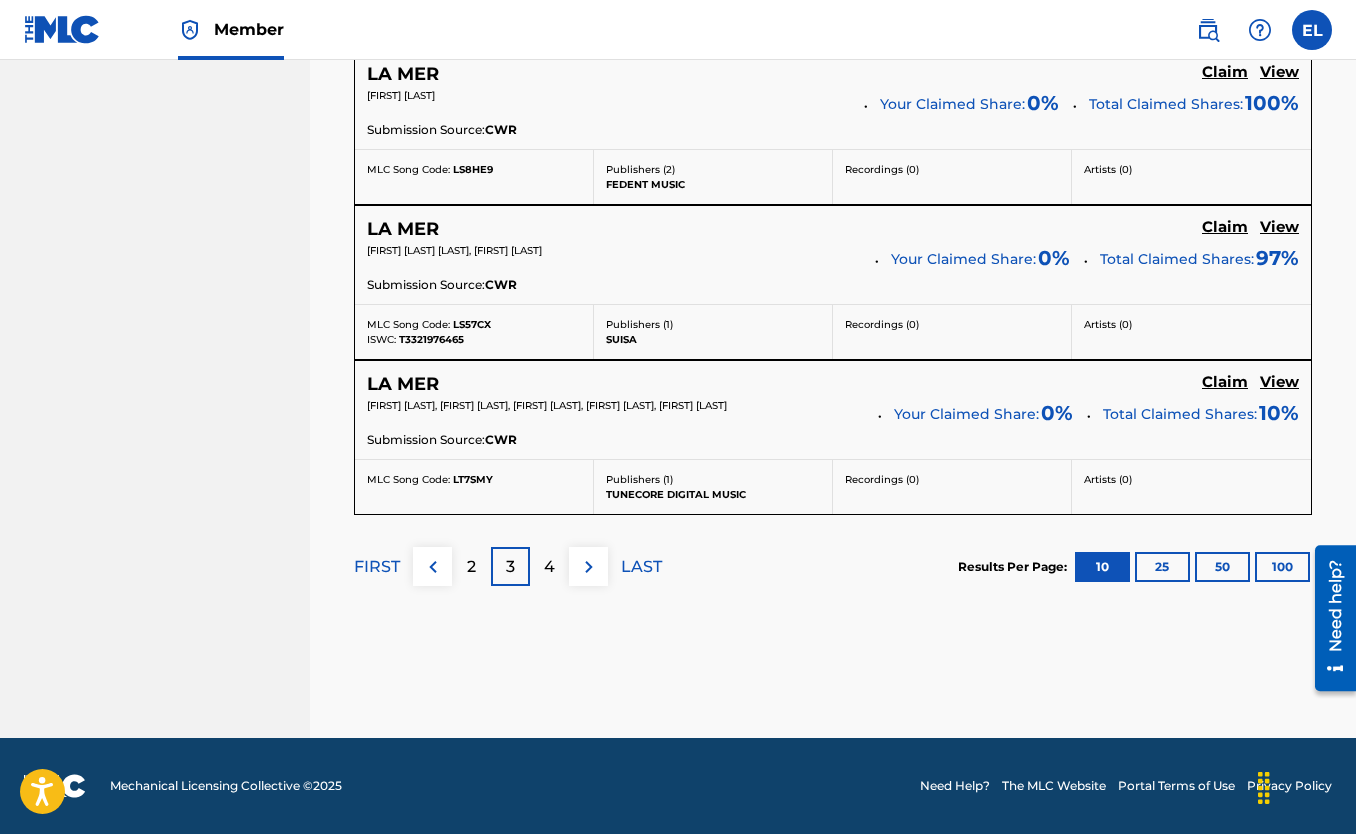 click at bounding box center (589, 567) 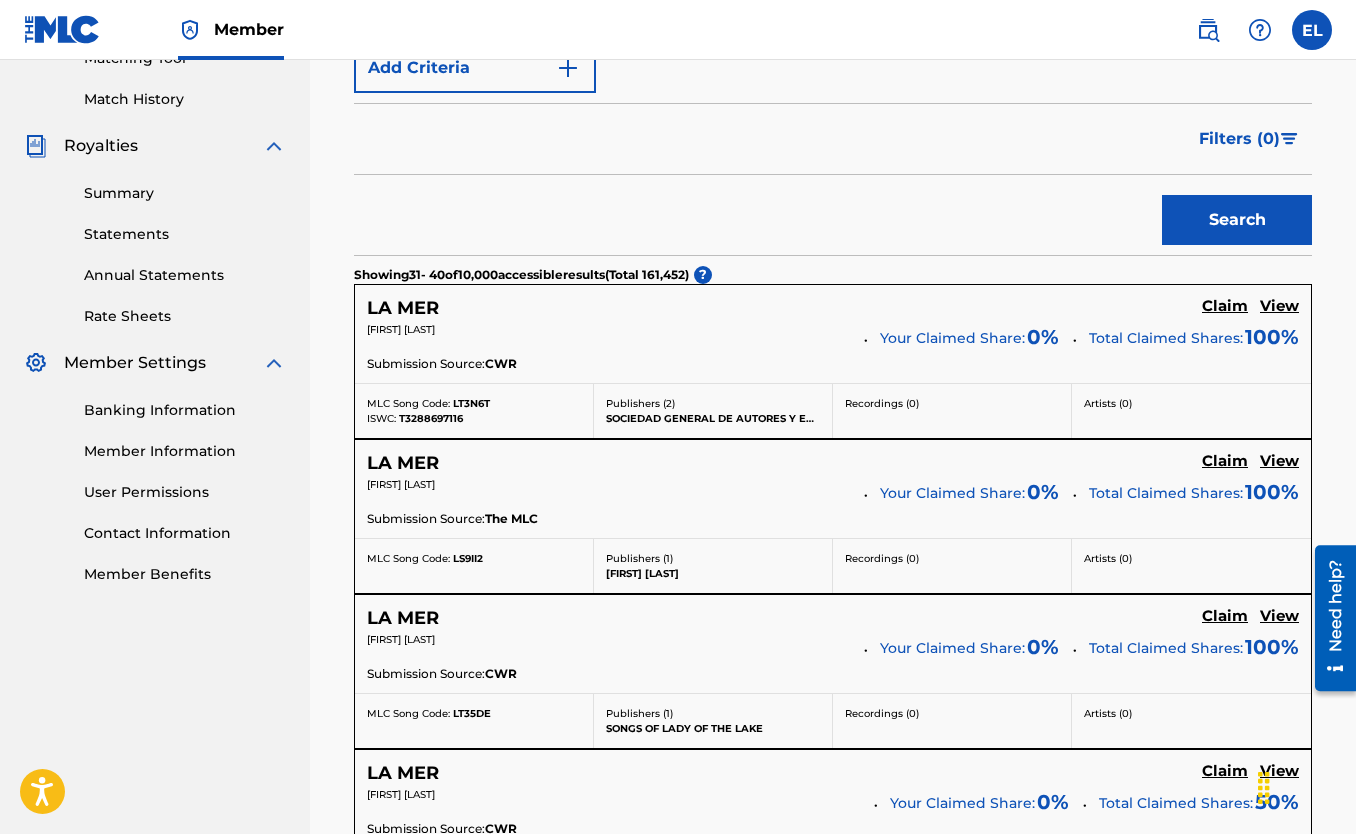 scroll, scrollTop: 0, scrollLeft: 0, axis: both 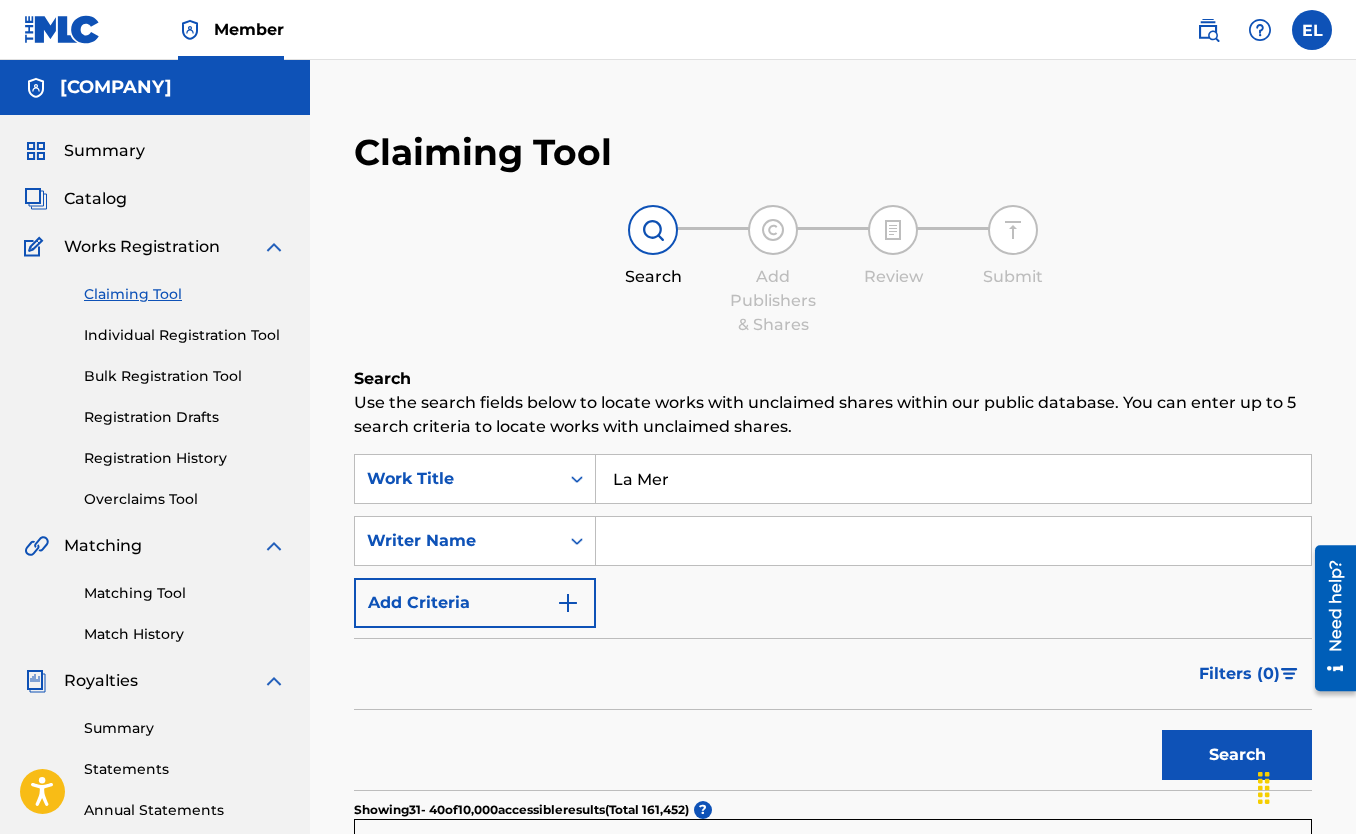 click on "Add Criteria" at bounding box center (475, 603) 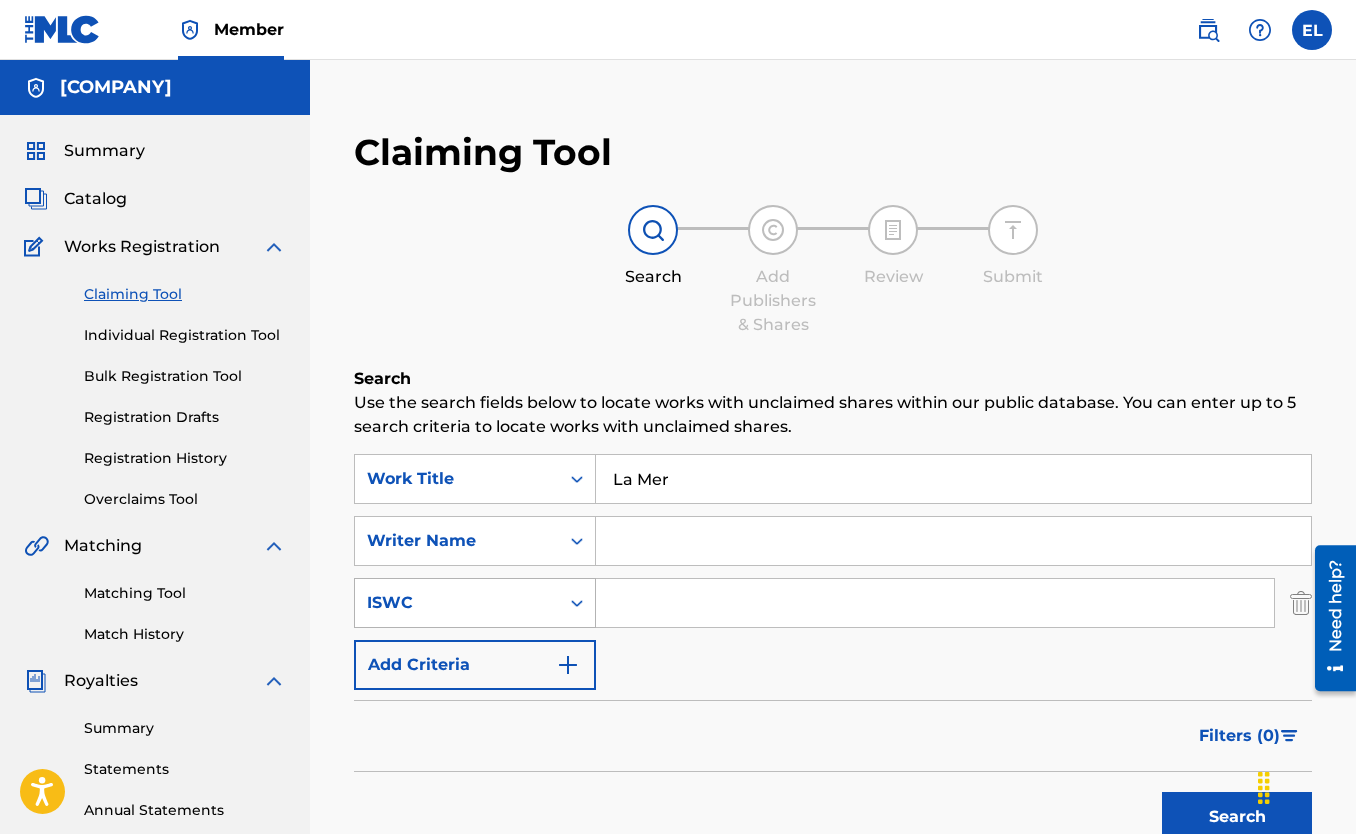 click on "ISWC" at bounding box center [475, 603] 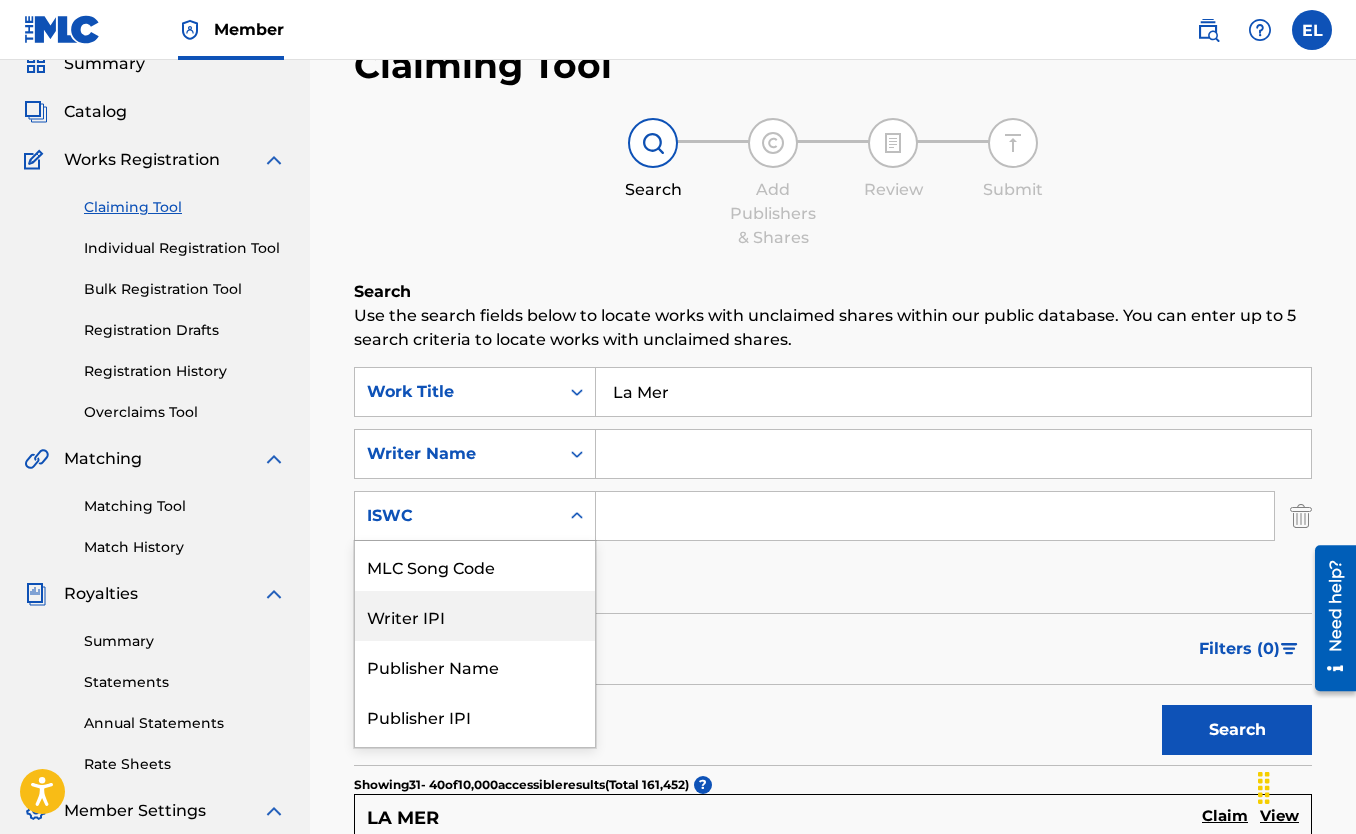 scroll, scrollTop: 95, scrollLeft: 0, axis: vertical 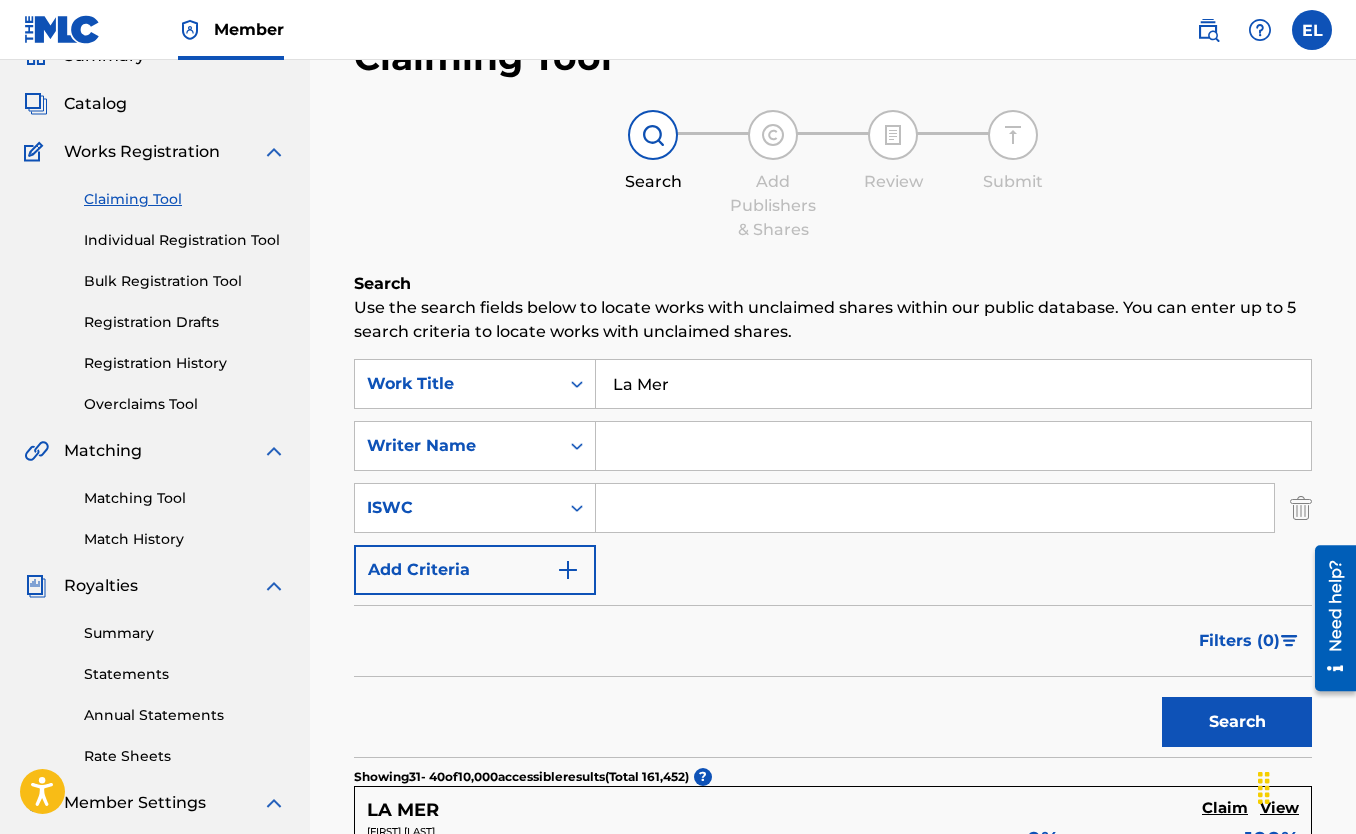 click on "SearchWithCriteriaceaa2385-e0a3-4870-b09c-3a8db6ea55f8 Work Title La Mer SearchWithCriteriaddf91d6a-415f-403c-b3b4-45aae054cade Writer Name SearchWithCriteria943129e8-6486-4f7a-8bc2-fde9b6565867 ISWC Add Criteria" at bounding box center [833, 477] 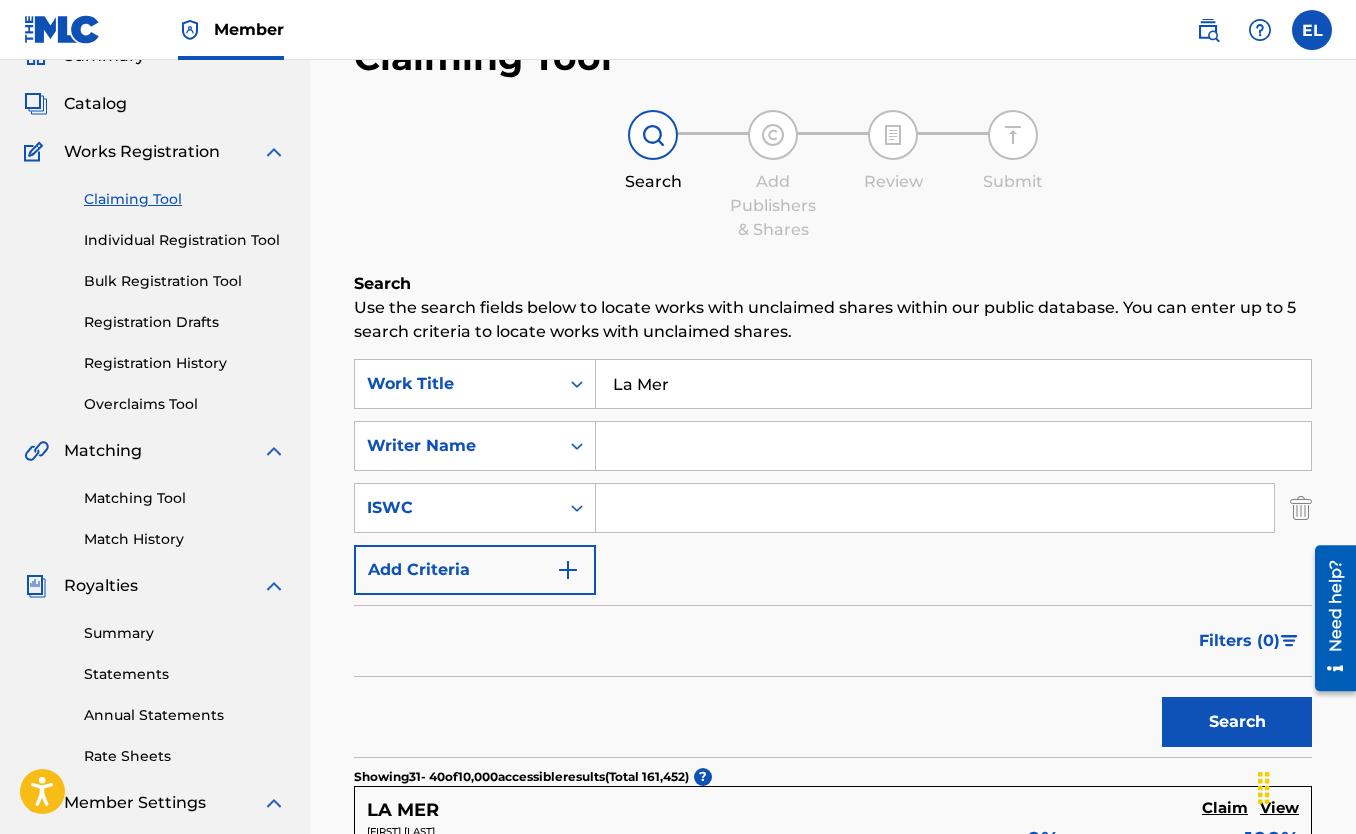 click at bounding box center (935, 508) 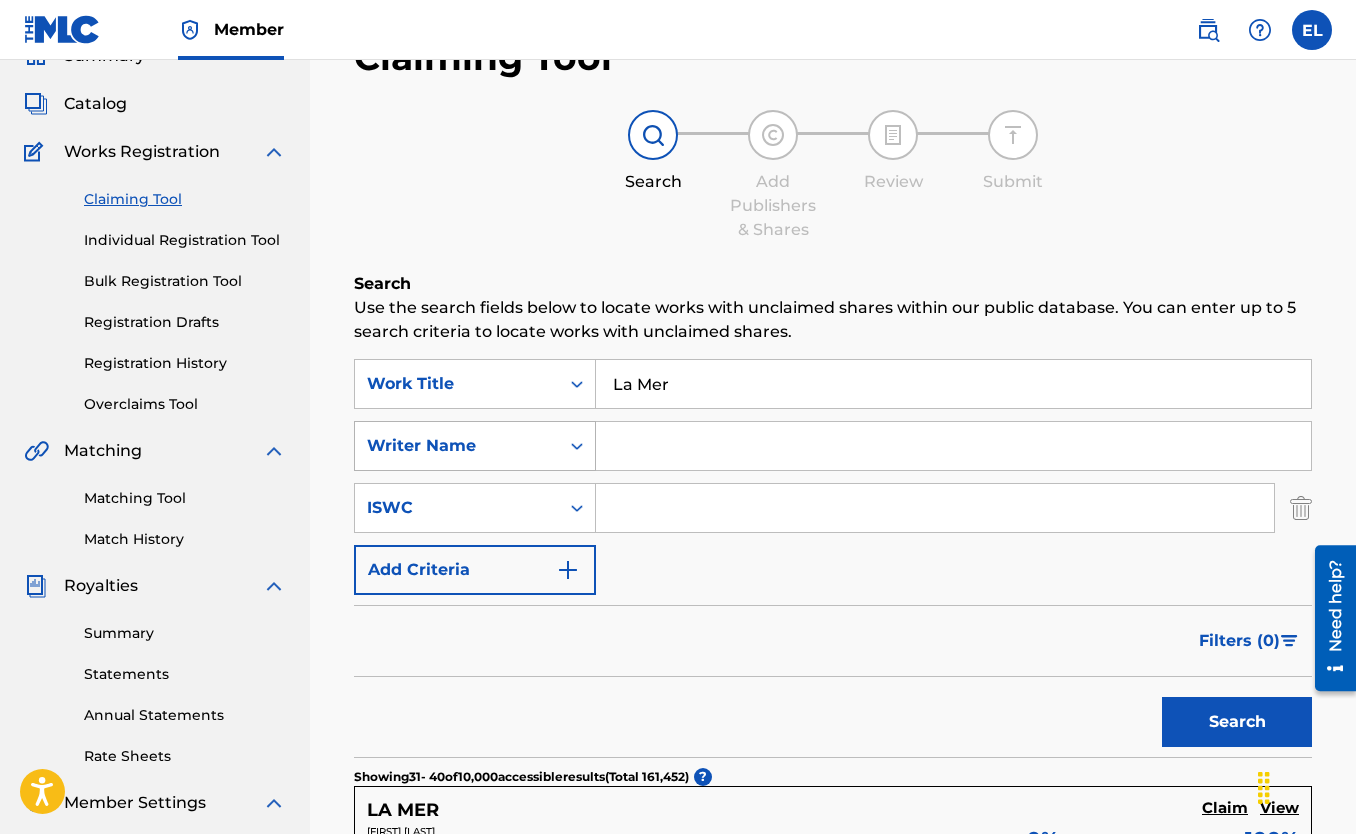 click 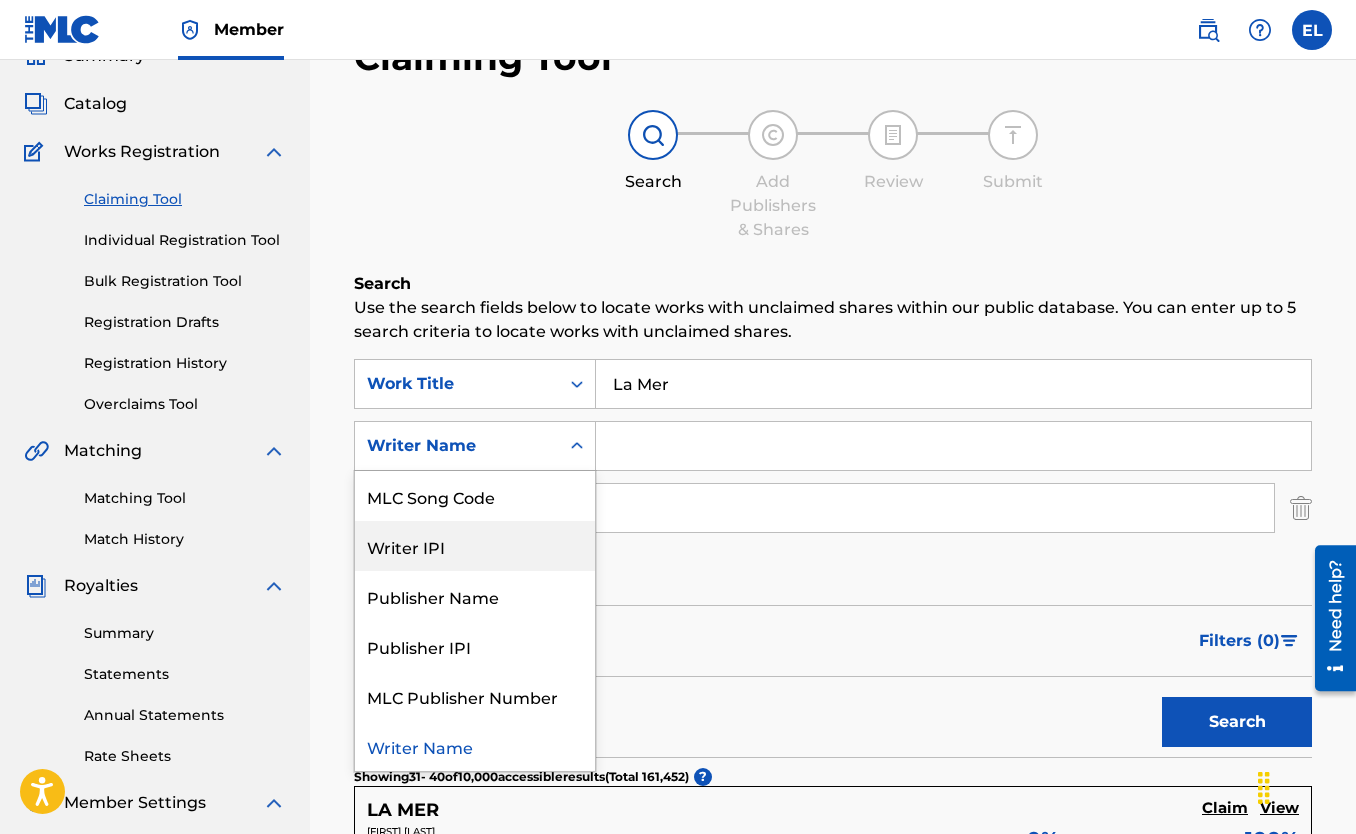 click on "SearchWithCriteriaceaa2385-e0a3-4870-b09c-3a8db6ea55f8 Work Title La Mer SearchWithCriteriaddf91d6a-415f-403c-b3b4-45aae054cade Writer IPI, 2 of 6. 6 results available. Use Up and Down to choose options, press Enter to select the currently focused option, press Escape to exit the menu, press Tab to select the option and exit the menu. Writer Name MLC Song Code Writer IPI Publisher Name Publisher IPI MLC Publisher Number Writer Name SearchWithCriteria943129e8-6486-4f7a-8bc2-fde9b6565867 ISWC Add Criteria" at bounding box center [833, 477] 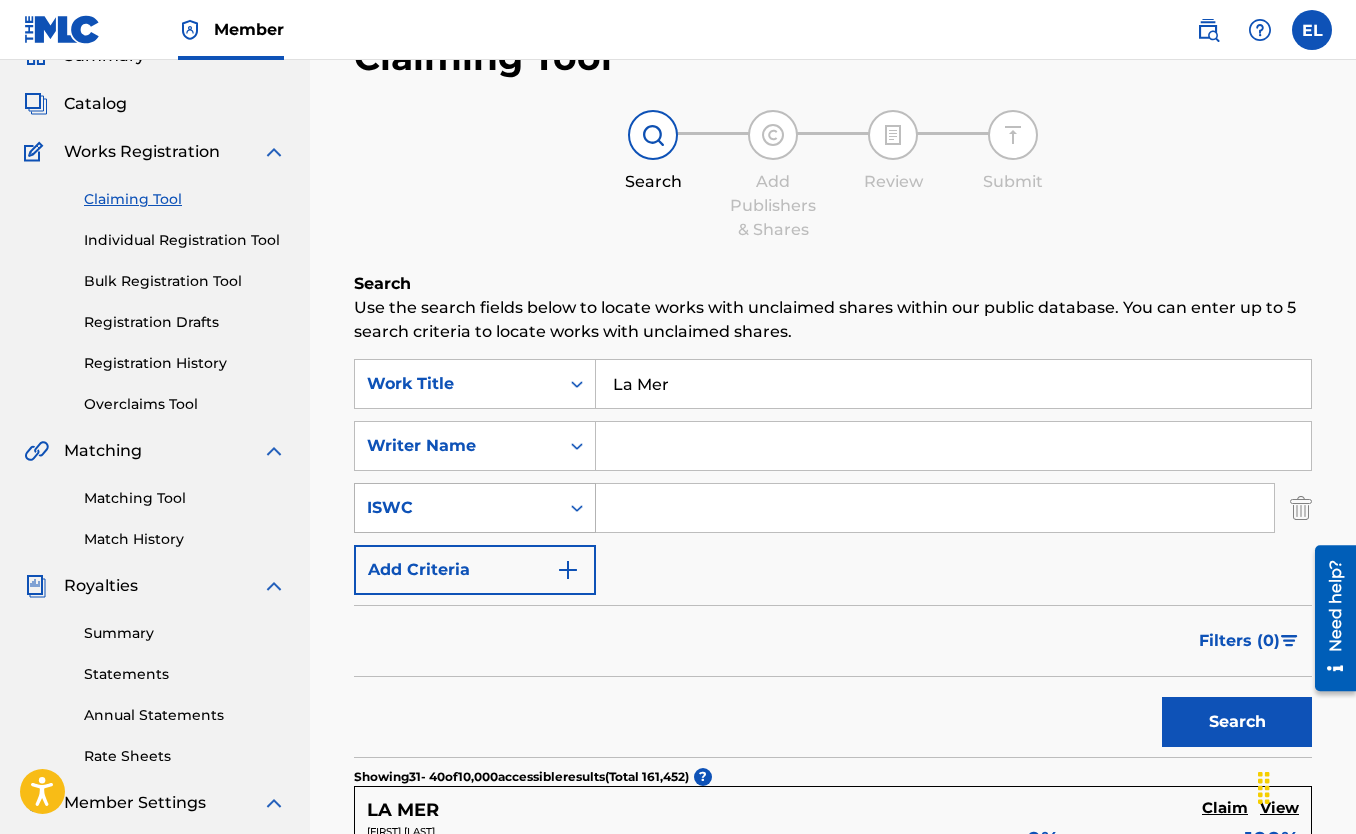 click on "ISWC" at bounding box center (457, 508) 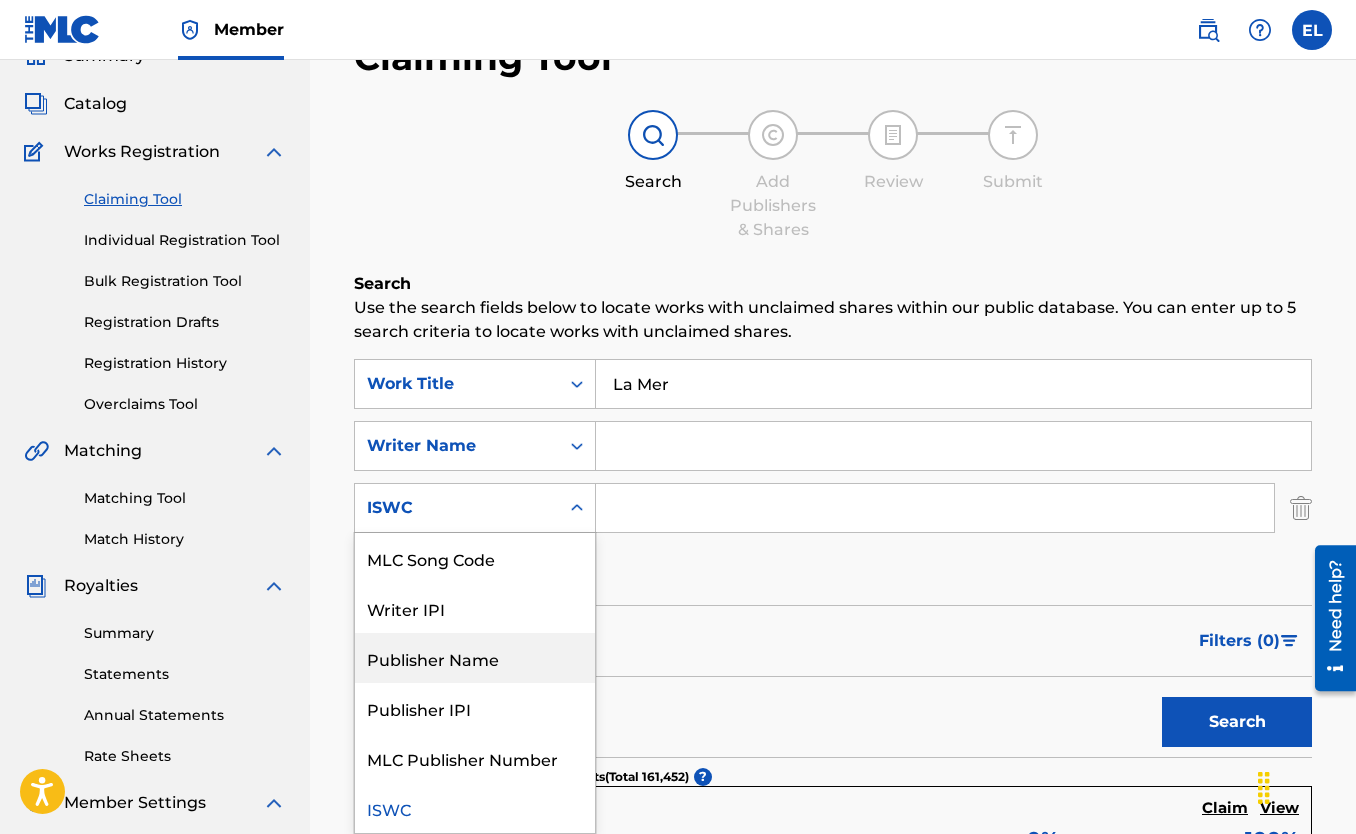 click on "Publisher Name" at bounding box center [475, 658] 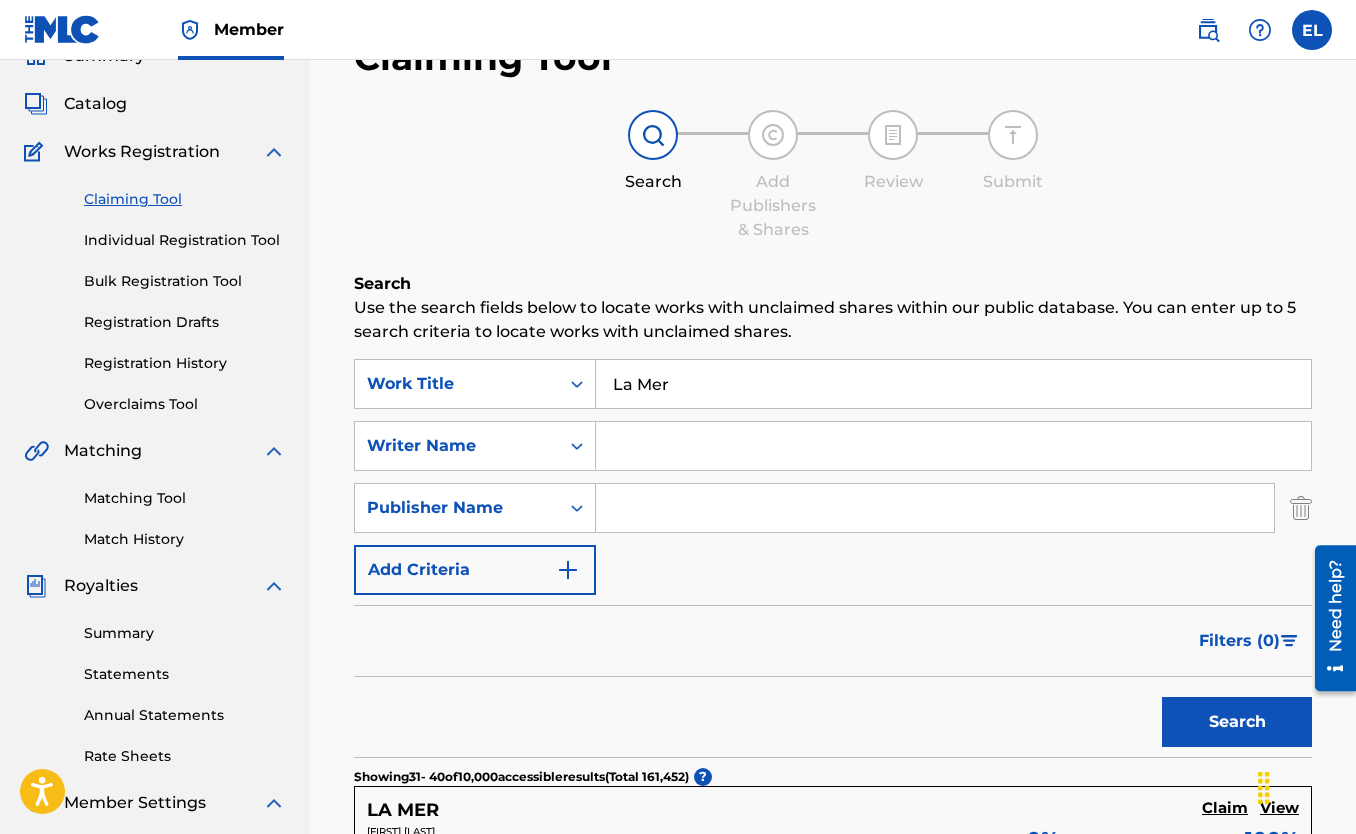 click at bounding box center [935, 508] 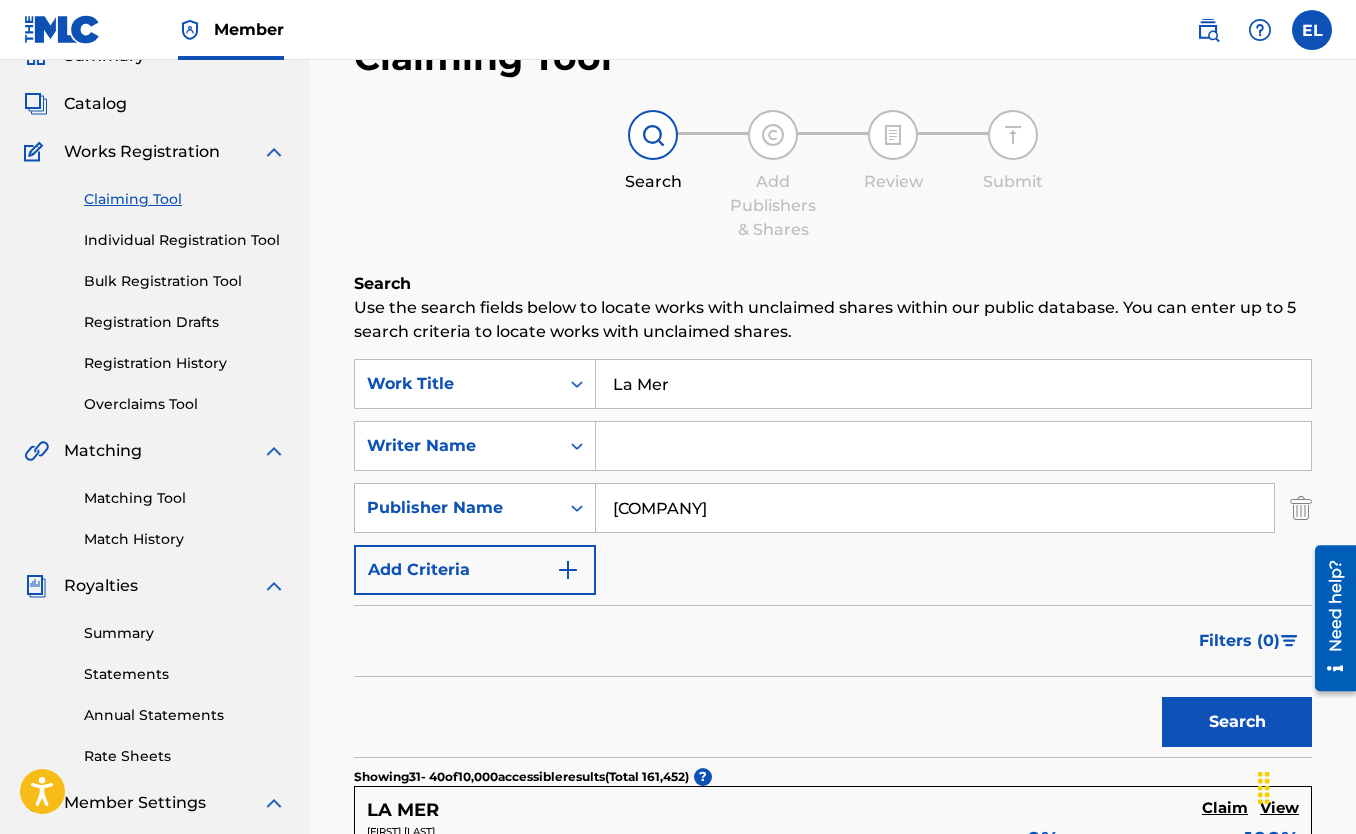 type on "[COMPANY]" 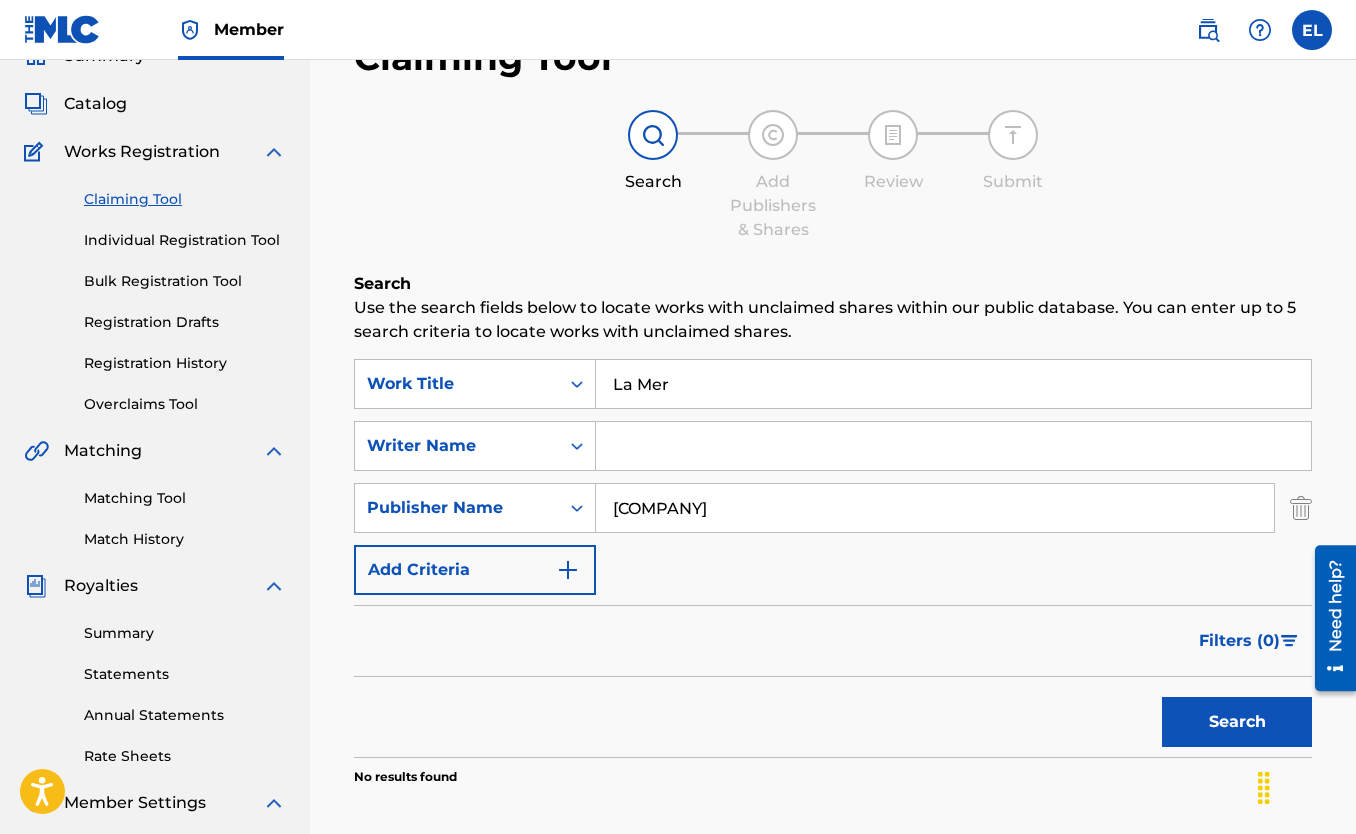scroll, scrollTop: 386, scrollLeft: 0, axis: vertical 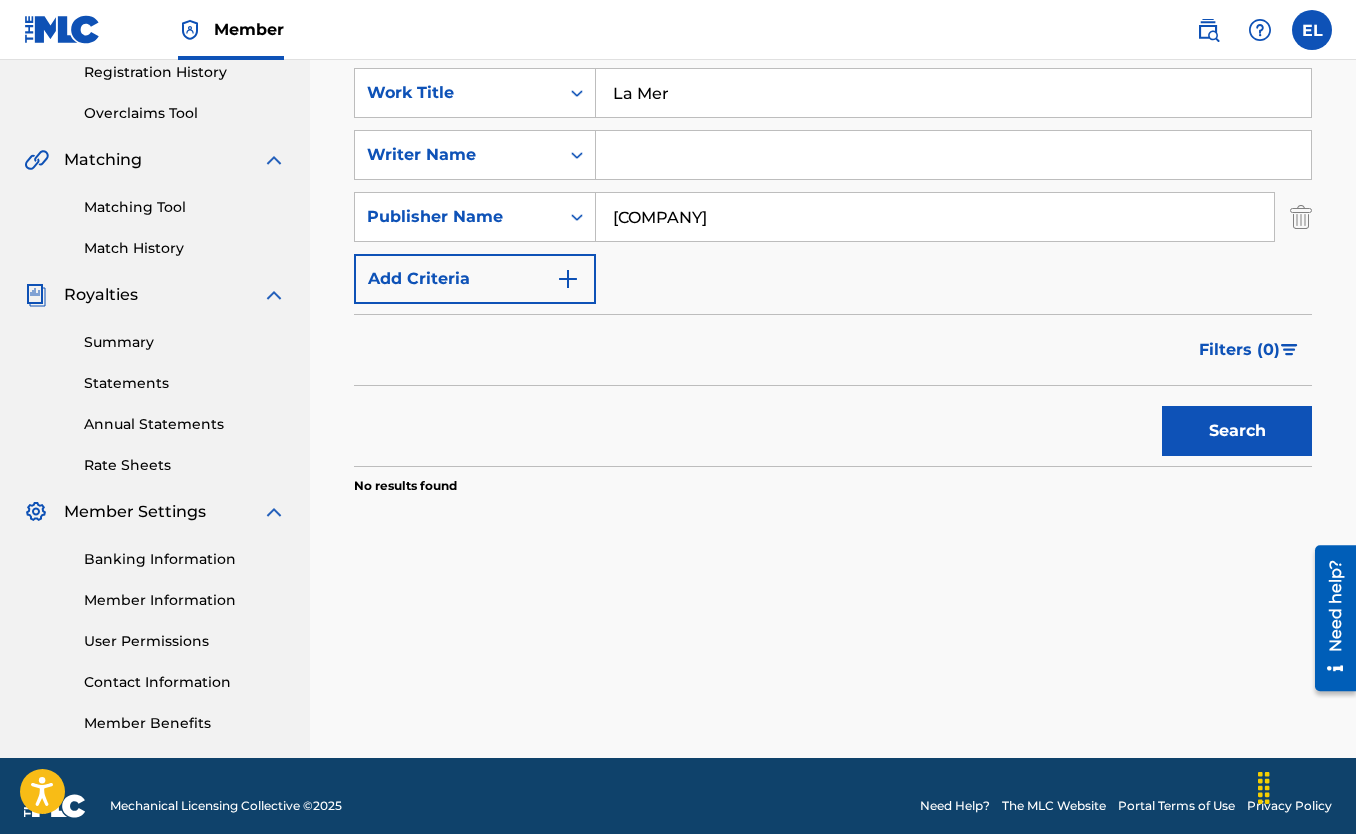 click on "[COMPANY]" at bounding box center [935, 217] 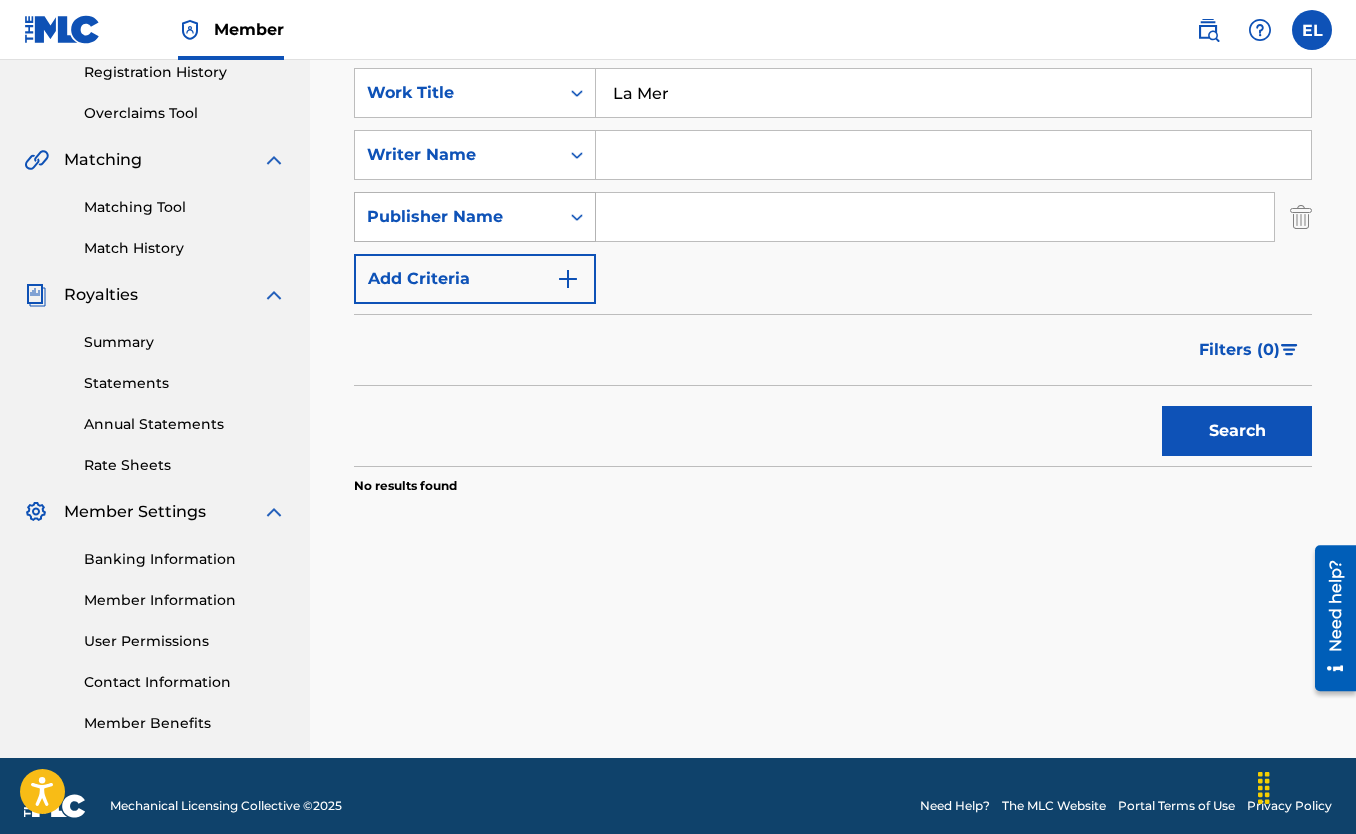 type 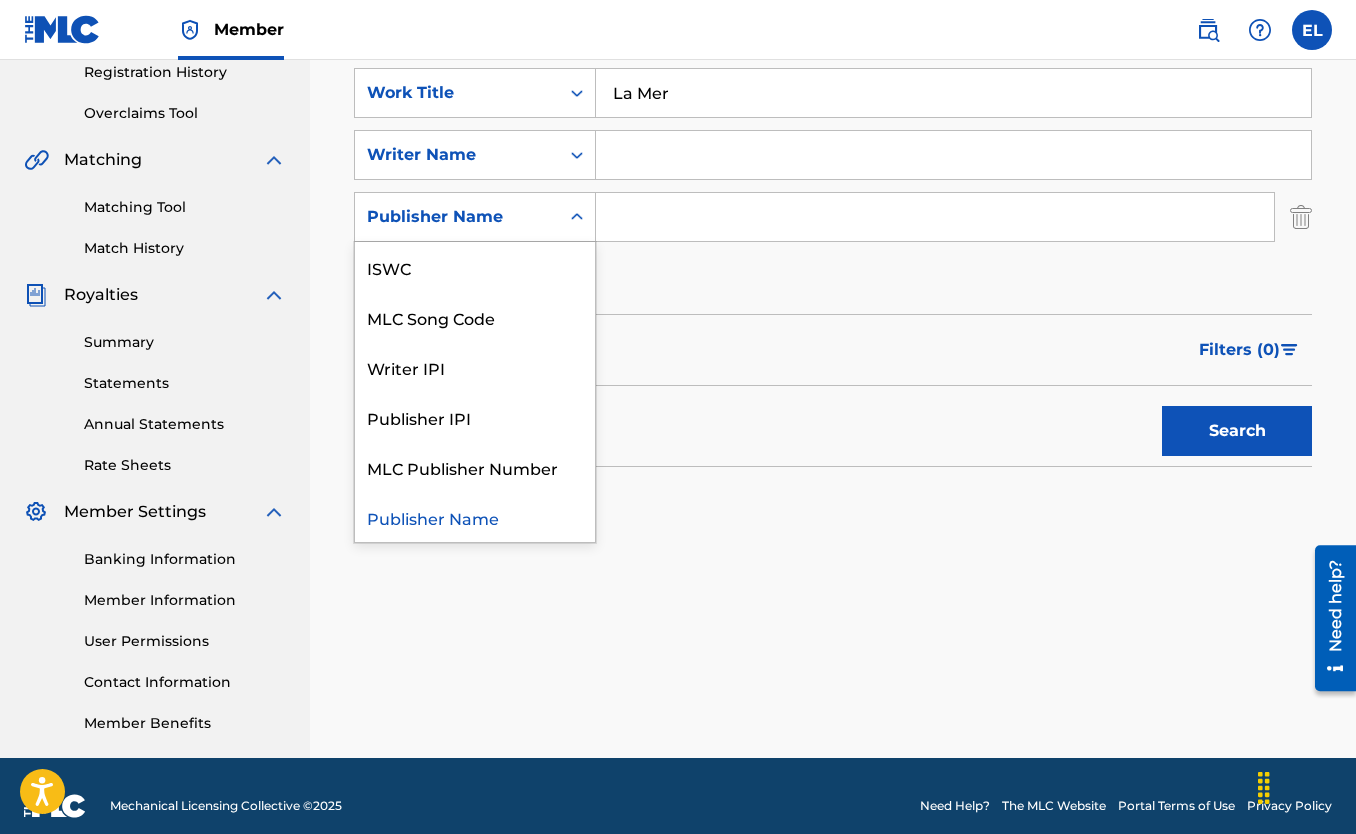 click on "Publisher Name" at bounding box center (457, 217) 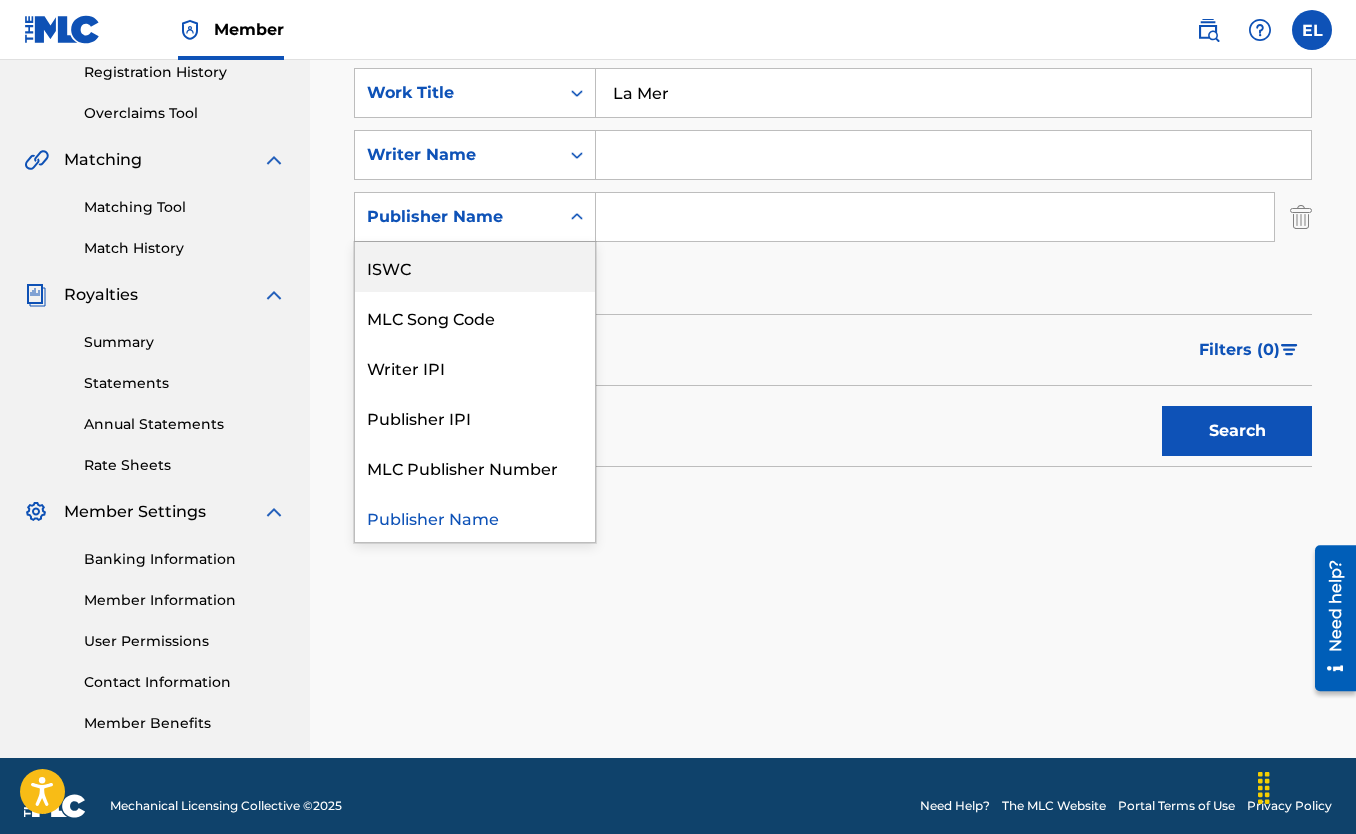 click on "ISWC" at bounding box center [475, 267] 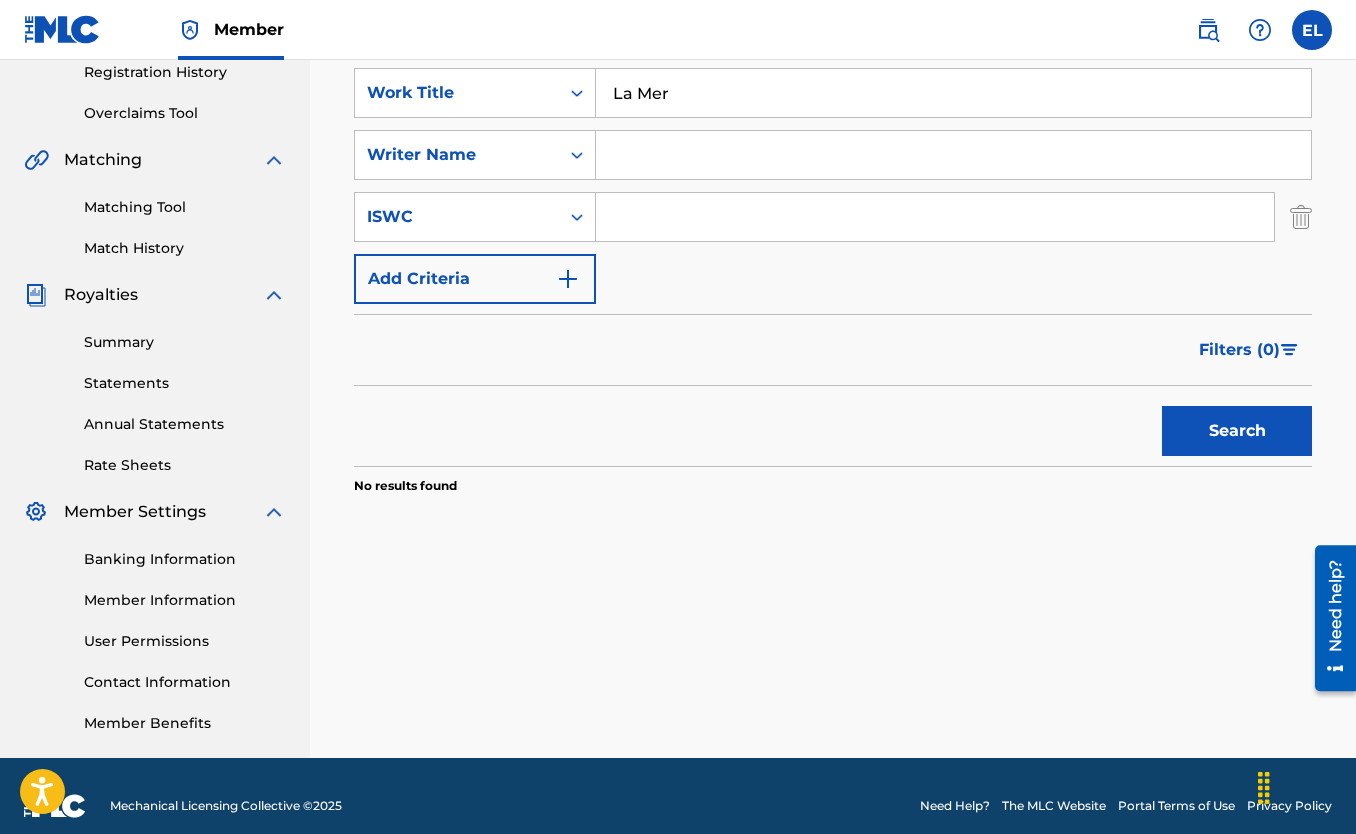 click at bounding box center [935, 217] 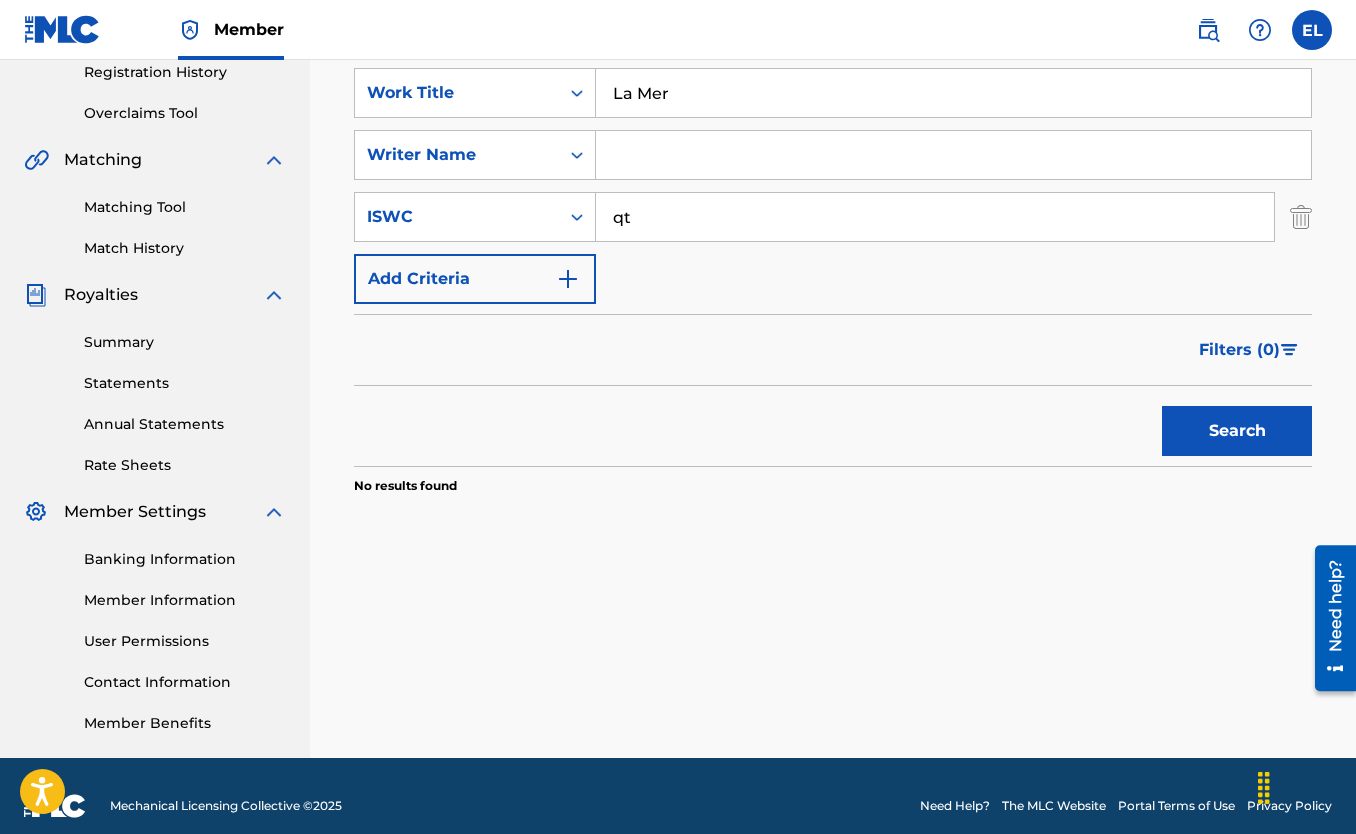 type on "q" 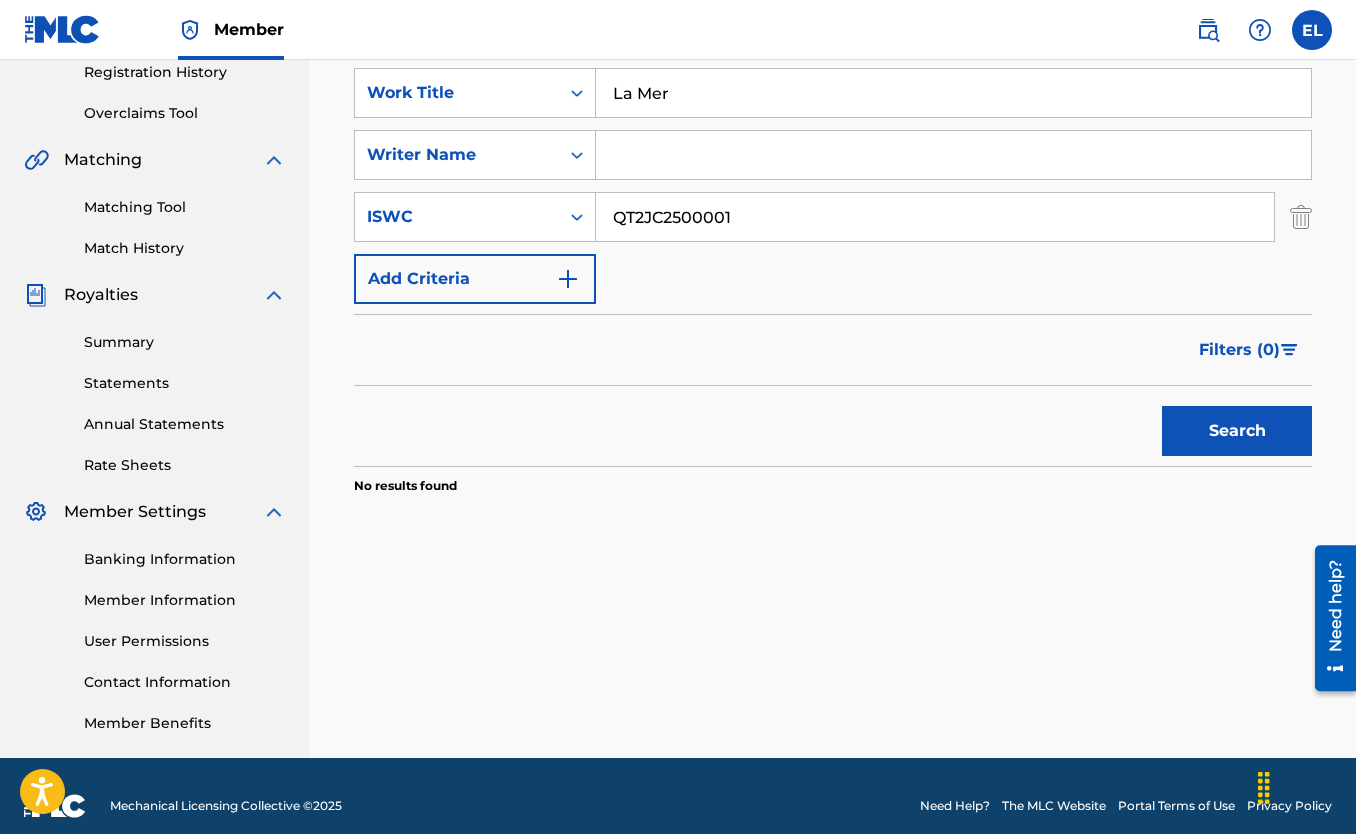 type on "QT2JC2500001" 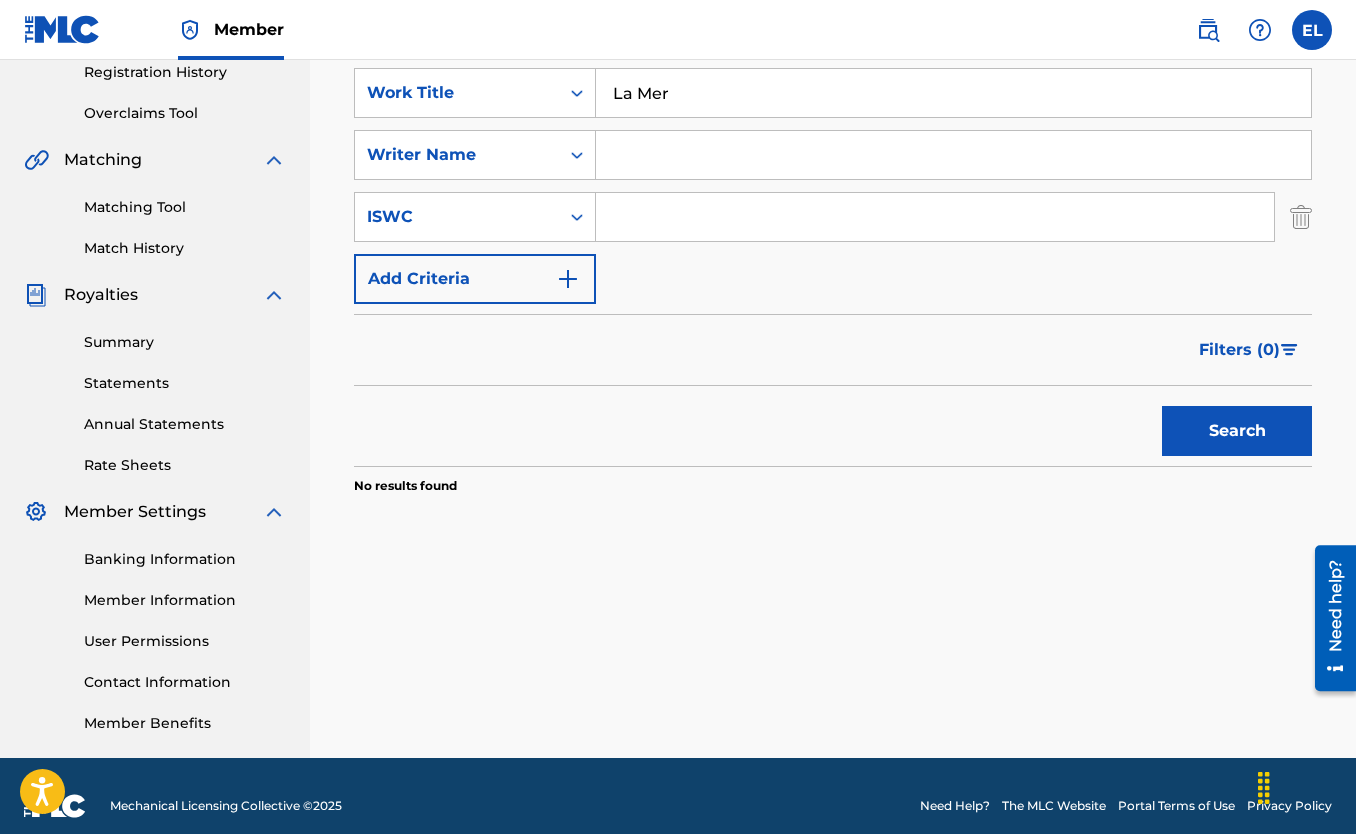 type 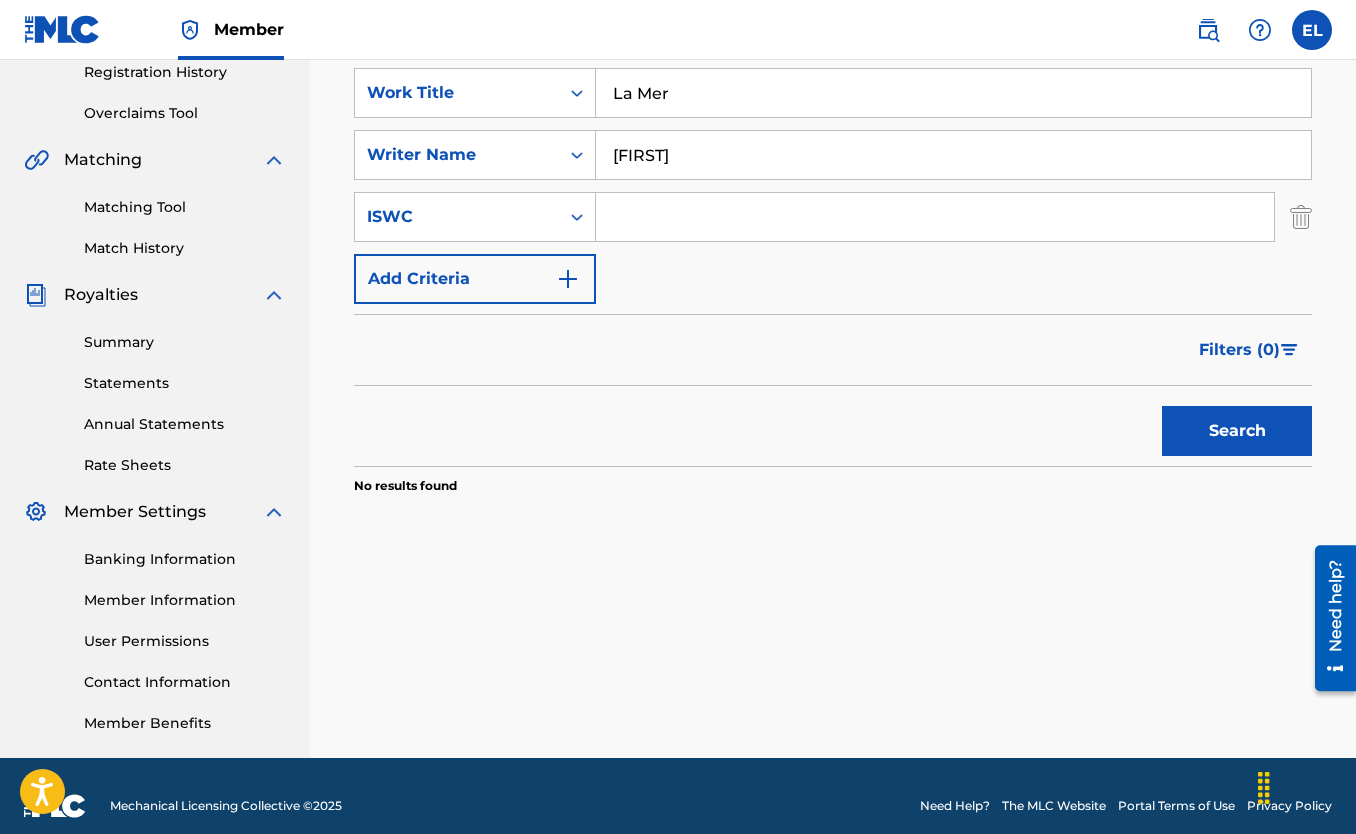 type on "[FIRST]" 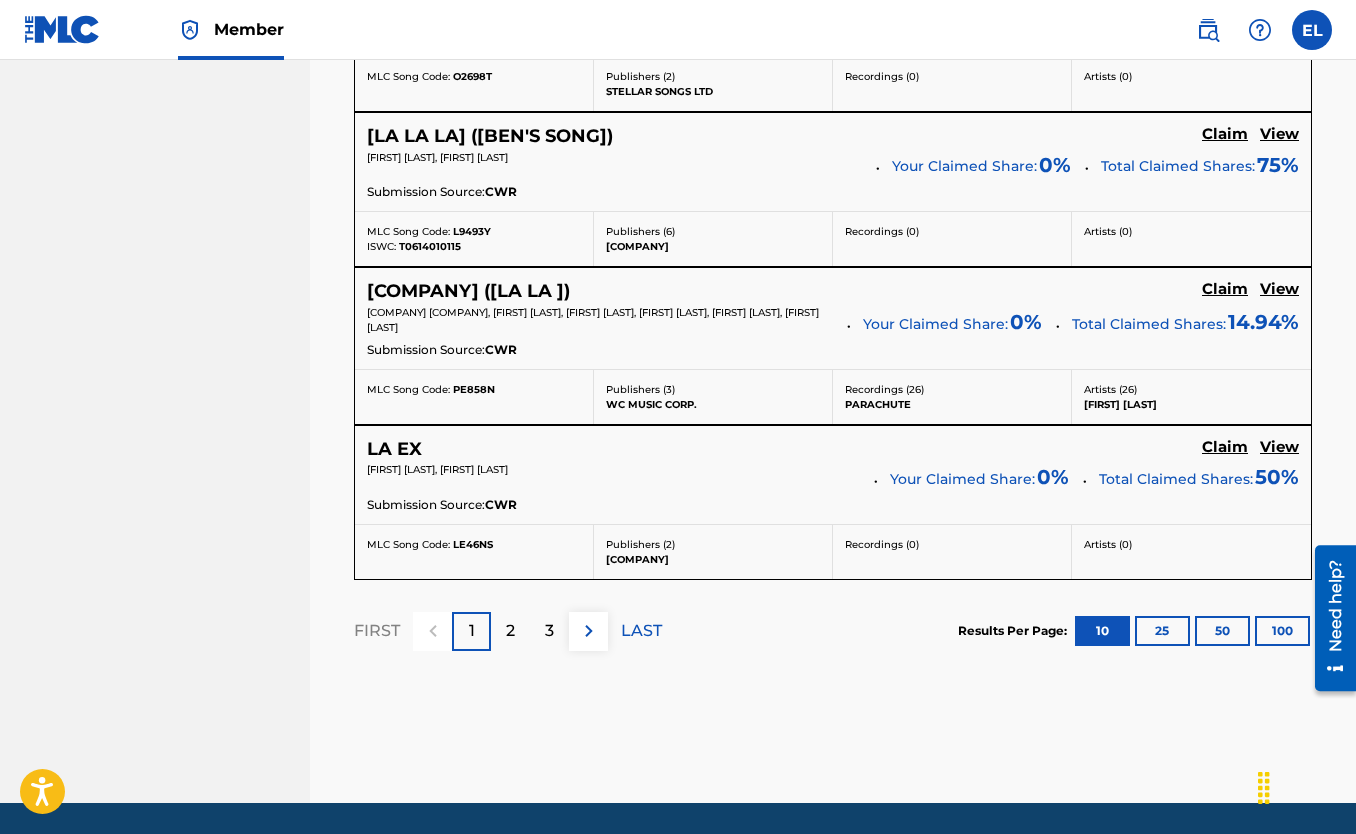 scroll, scrollTop: 0, scrollLeft: 0, axis: both 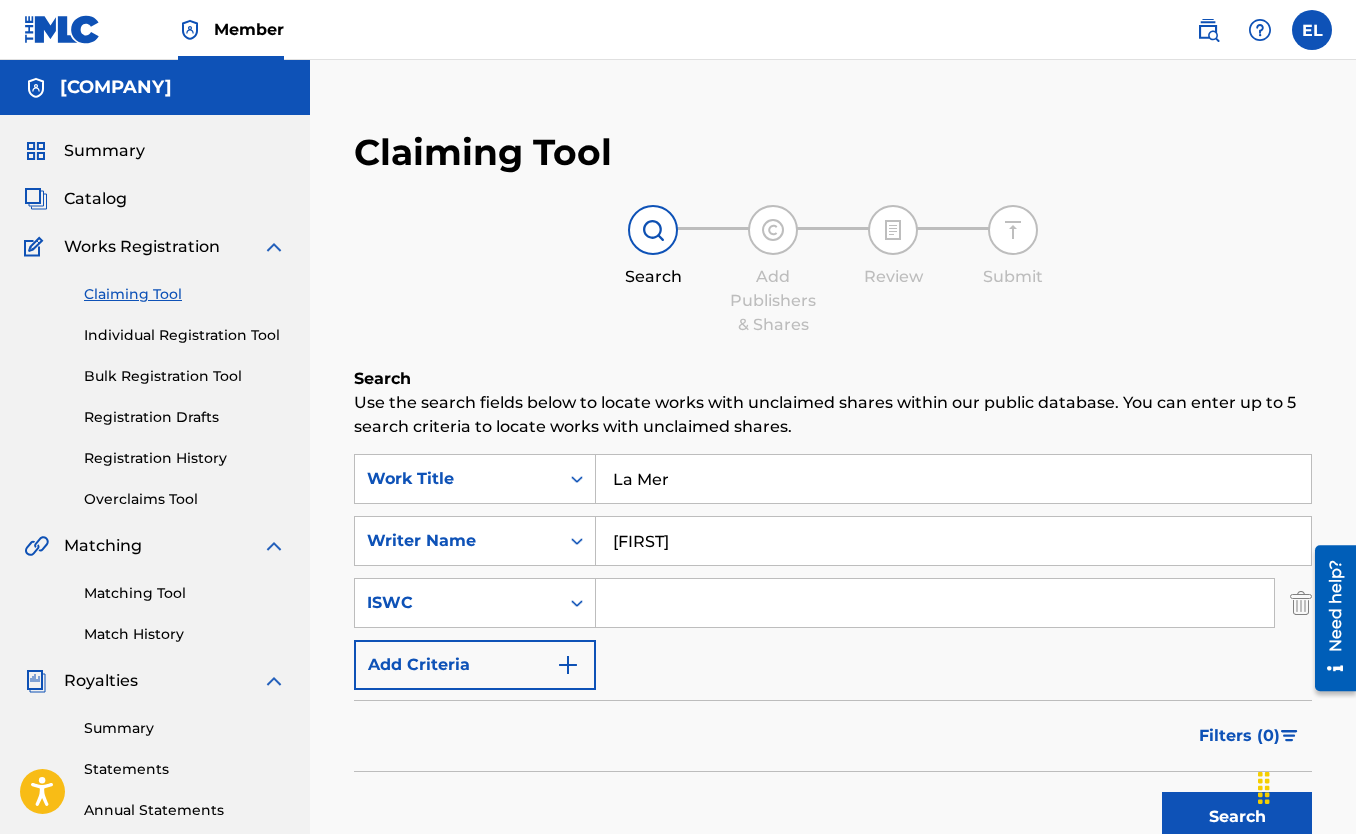click on "Catalog" at bounding box center (95, 199) 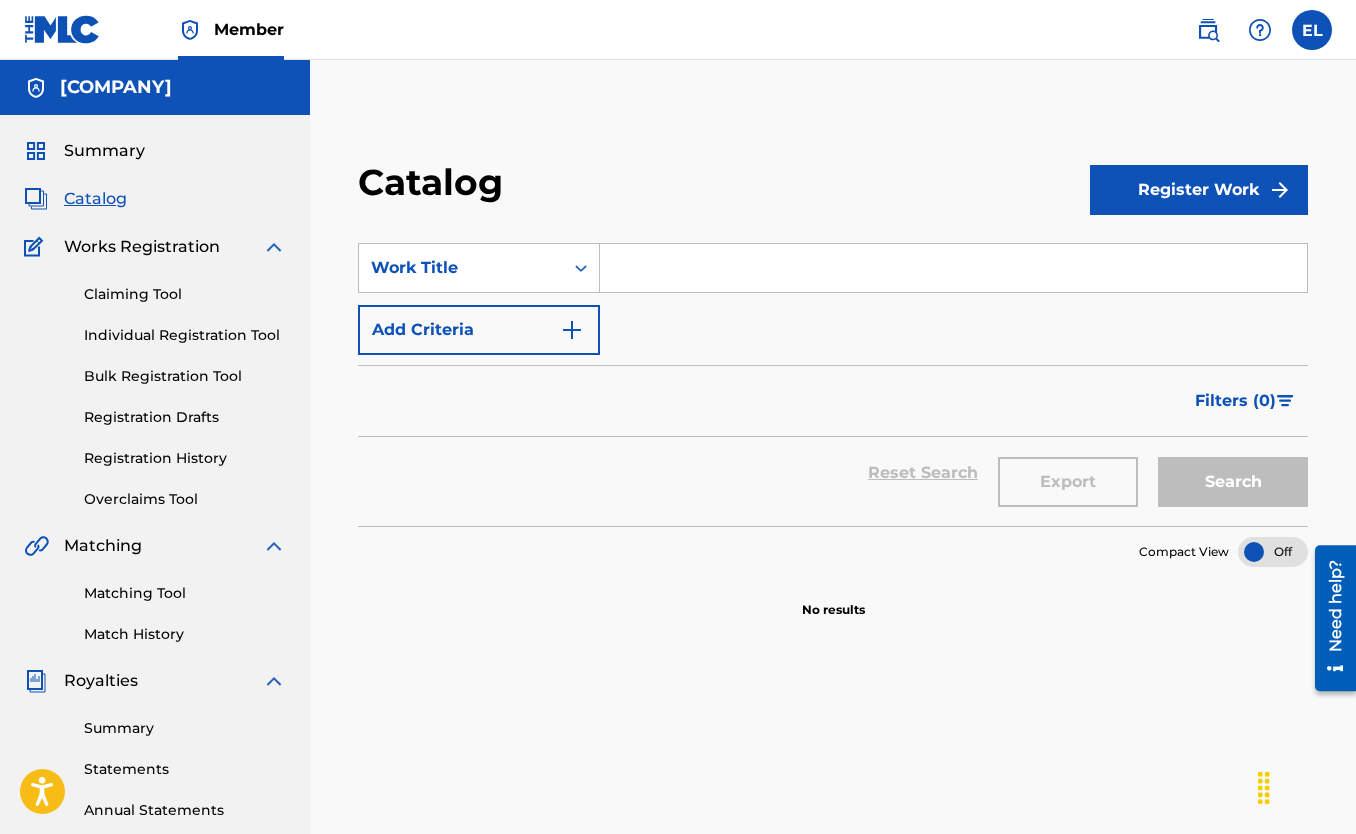 click on "Register Work" at bounding box center [1199, 190] 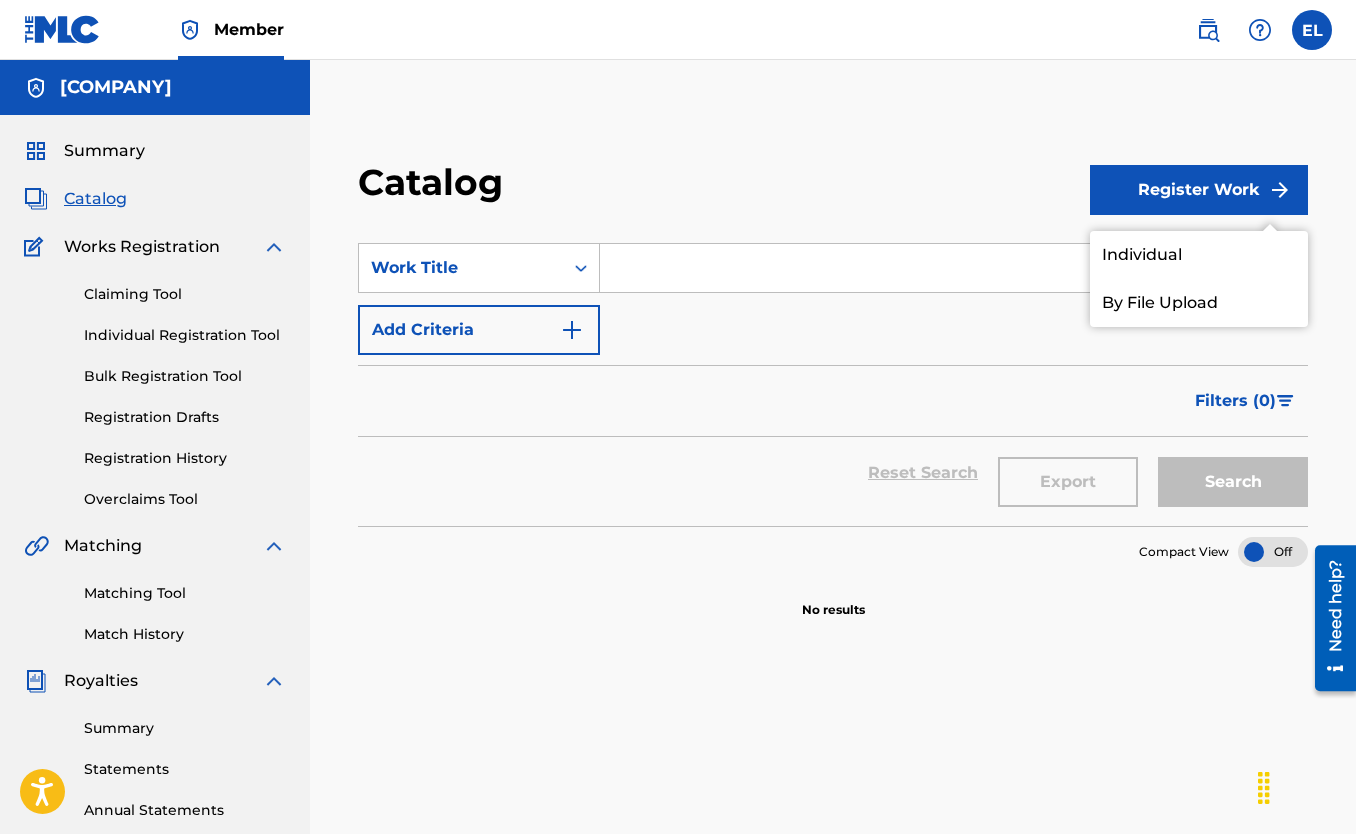 click on "By File Upload" at bounding box center (1199, 303) 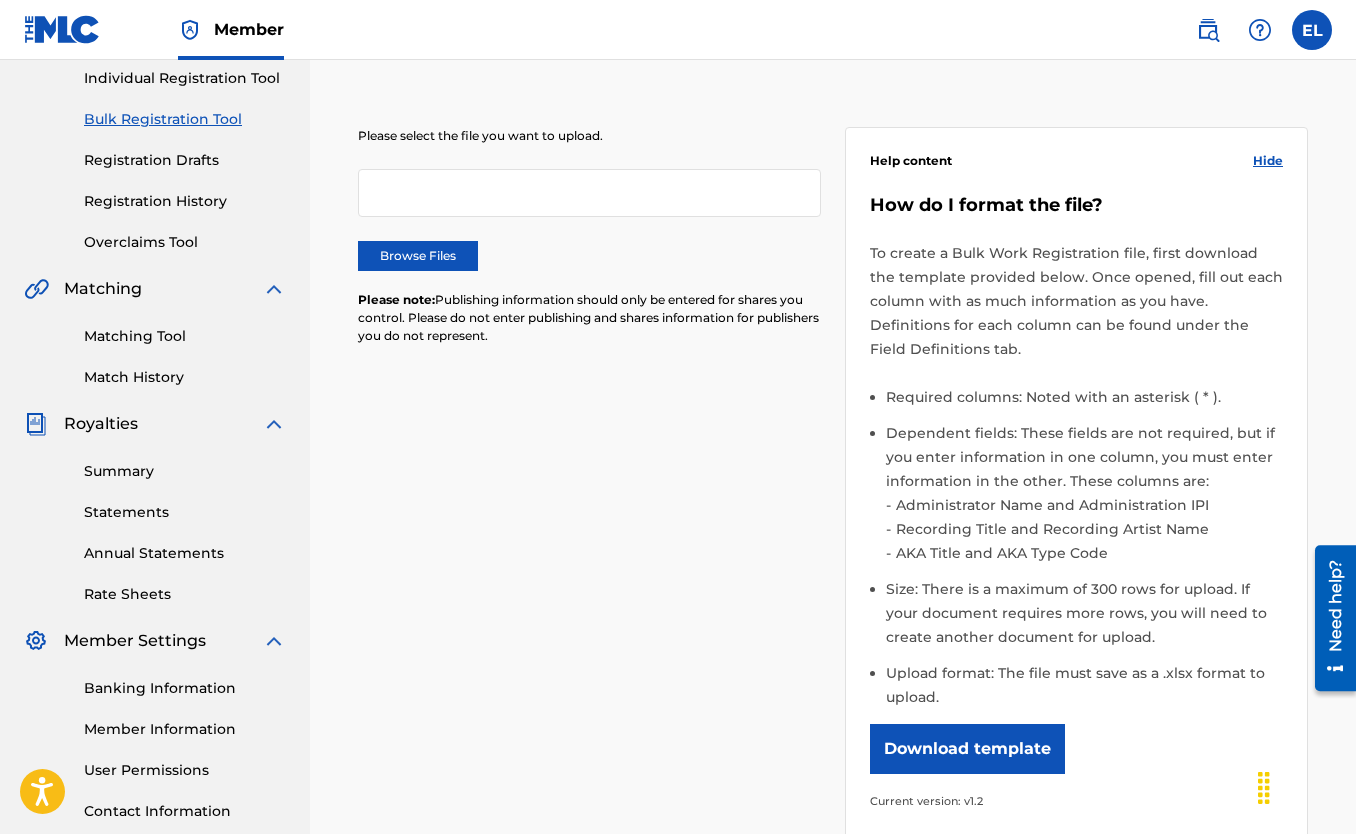scroll, scrollTop: 57, scrollLeft: 0, axis: vertical 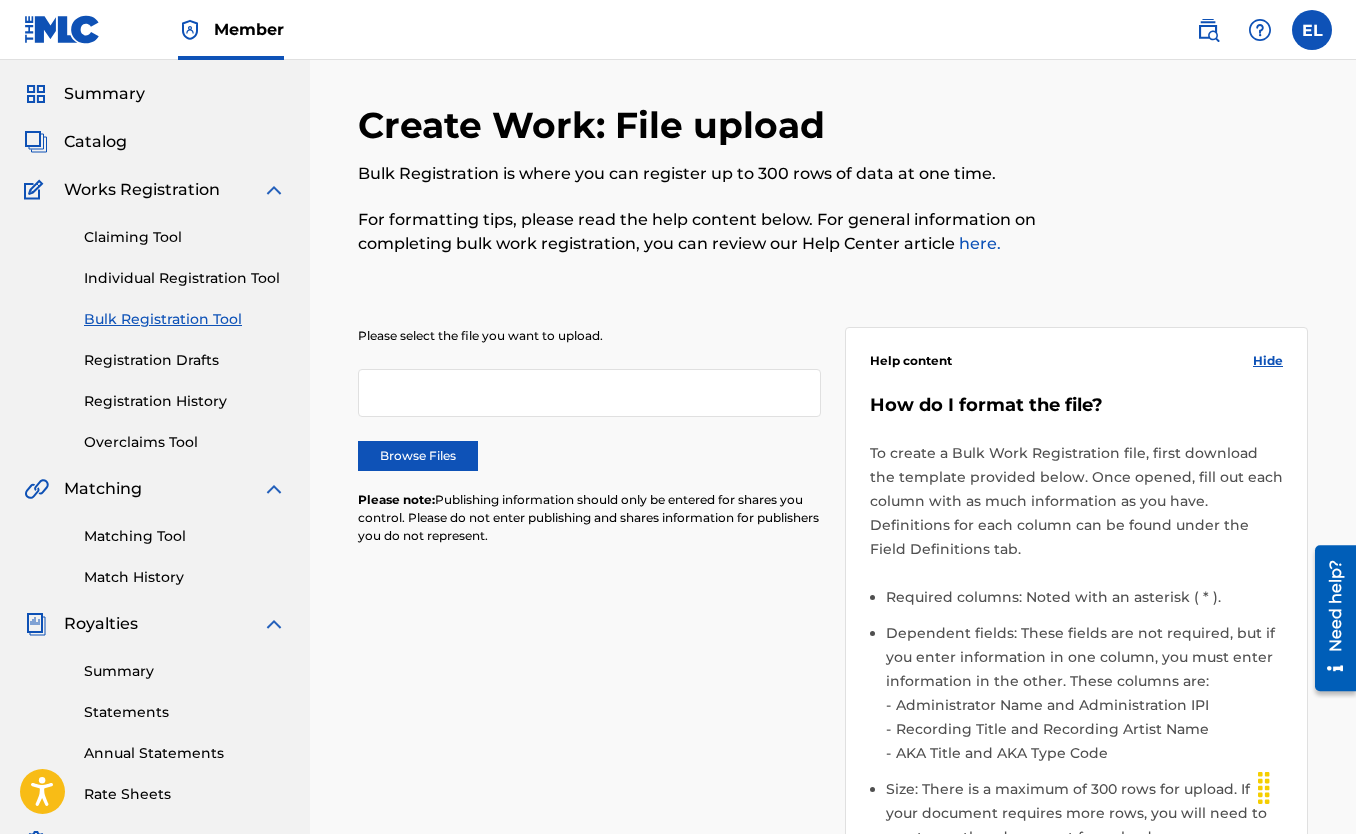 click on "Claiming Tool" at bounding box center (185, 237) 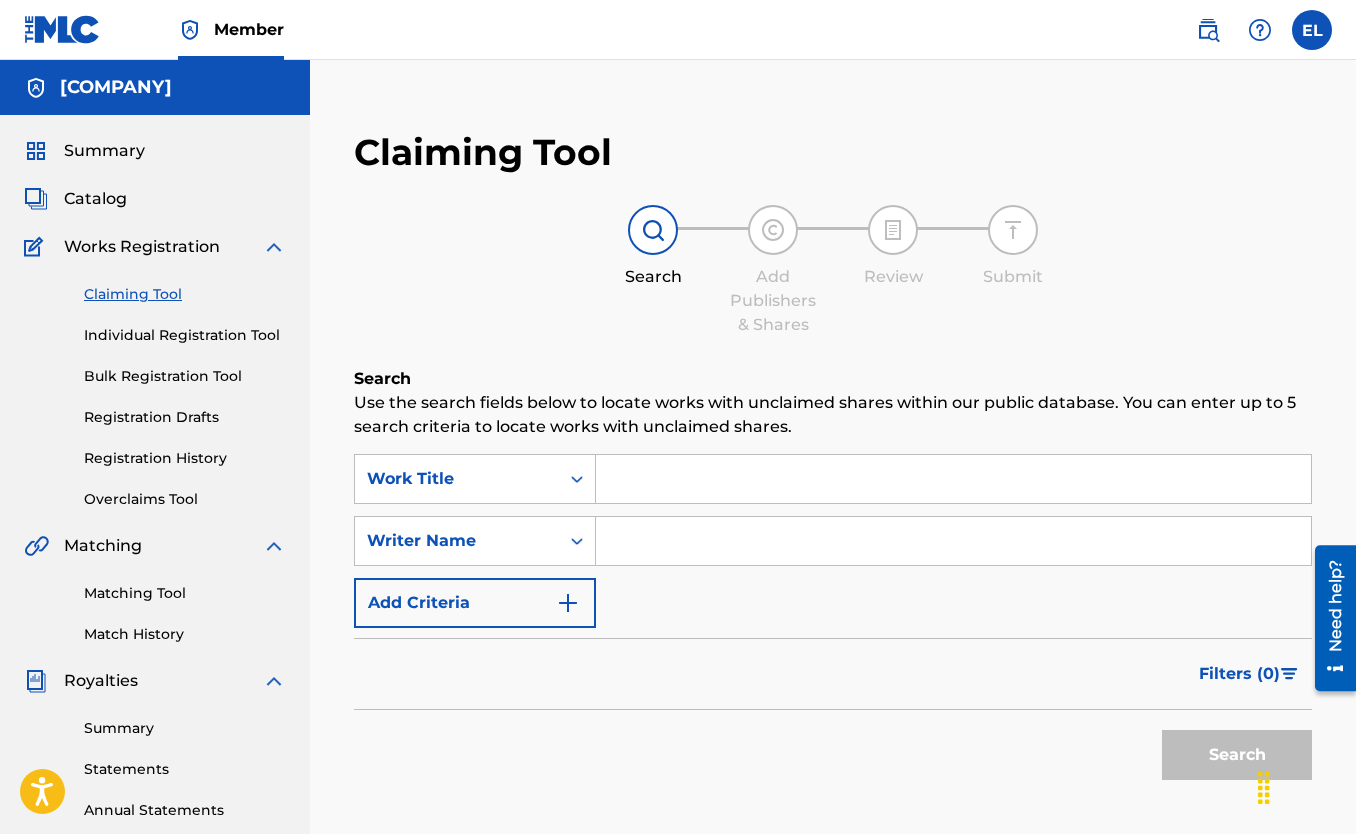 click at bounding box center (568, 603) 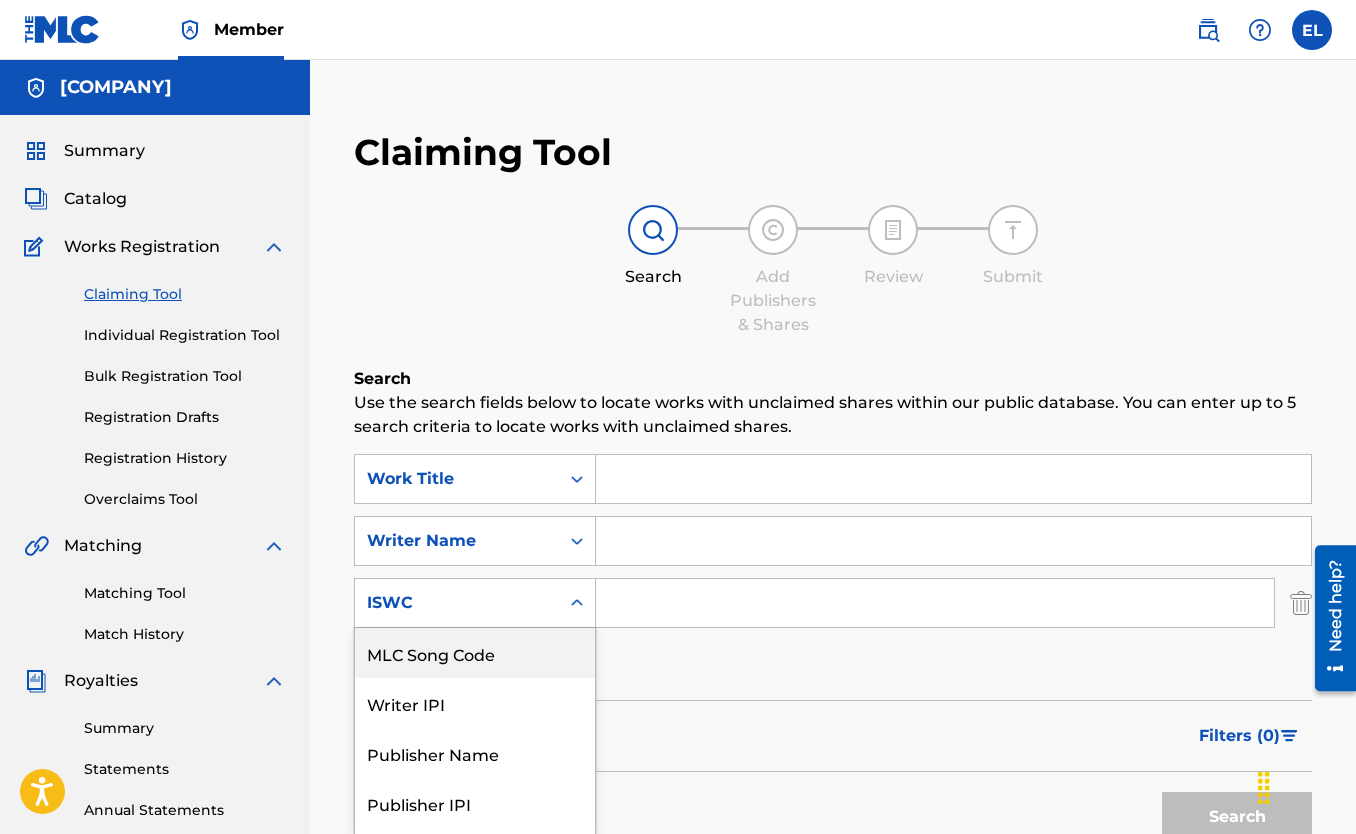 click on "MLC Song Code, 1 of 6. 6 results available. Use Up and Down to choose options, press Enter to select the currently focused option, press Escape to exit the menu, press Tab to select the option and exit the menu. ISWC MLC Song Code Writer IPI Publisher Name Publisher IPI MLC Publisher Number ISWC" at bounding box center [475, 603] 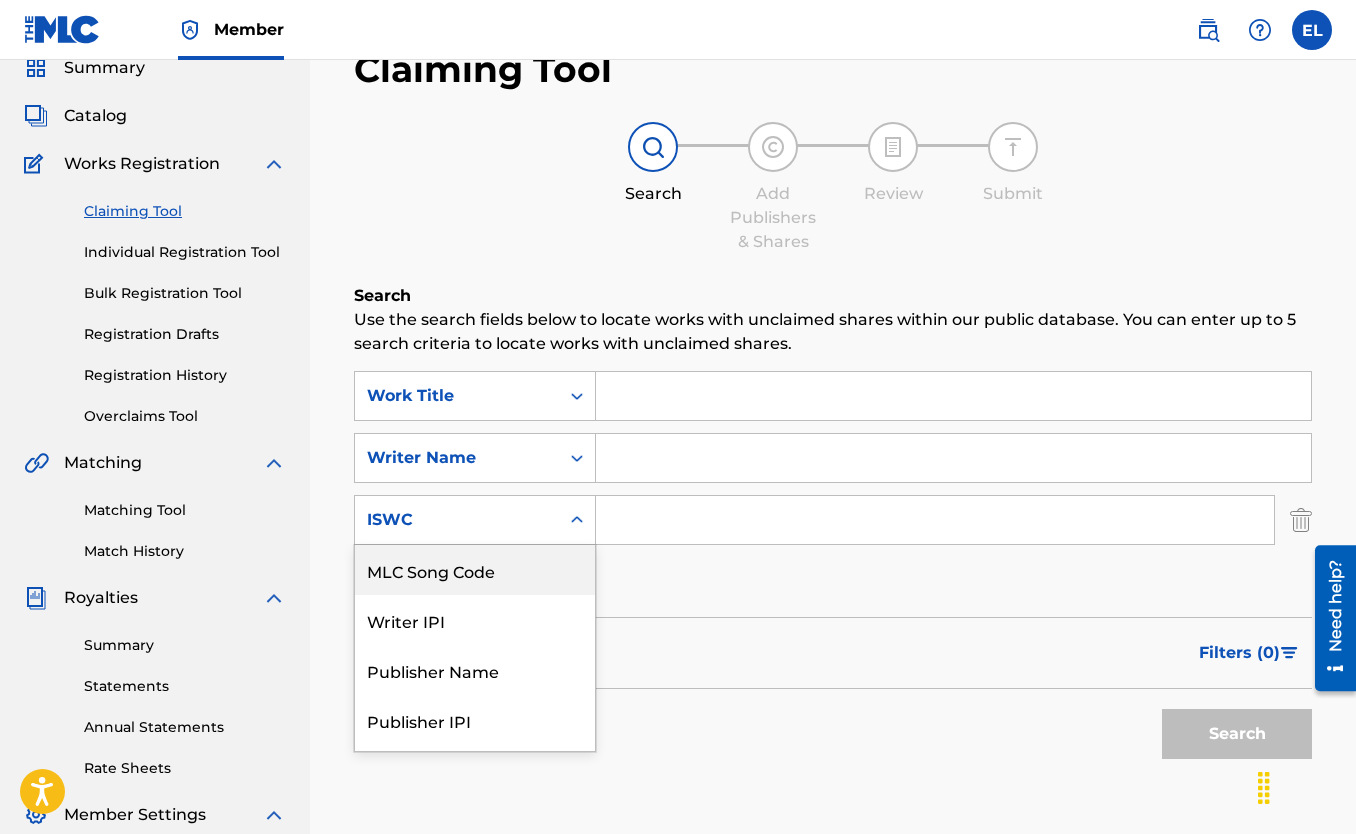 scroll, scrollTop: 95, scrollLeft: 0, axis: vertical 